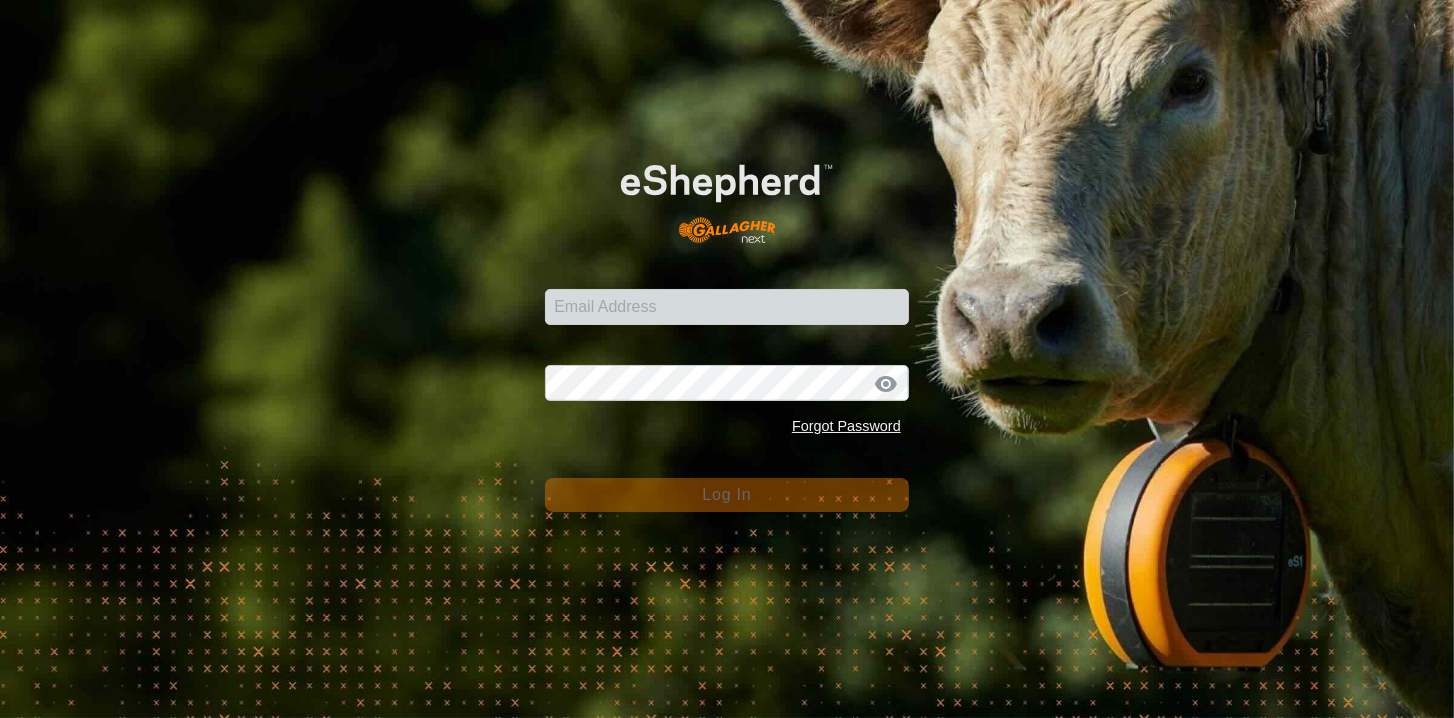 scroll, scrollTop: 0, scrollLeft: 0, axis: both 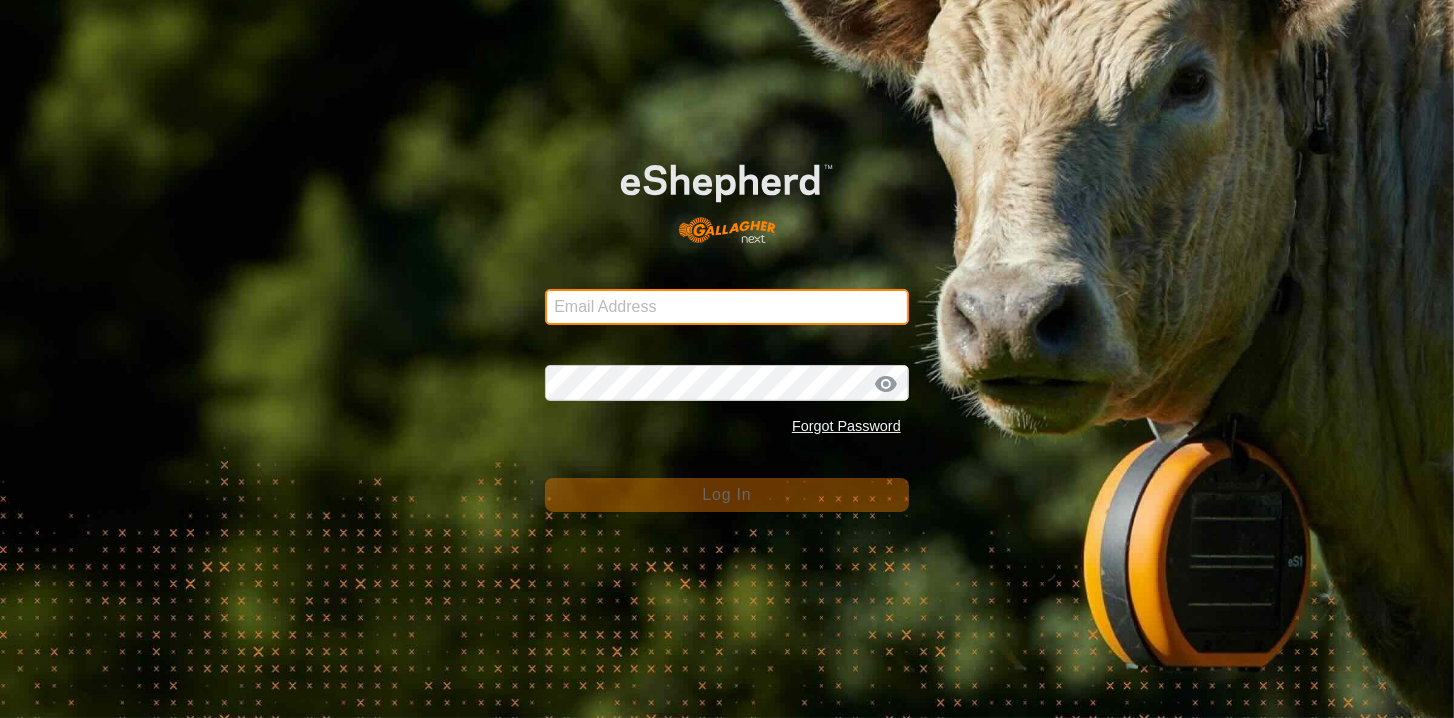 click on "Email Address" at bounding box center (727, 307) 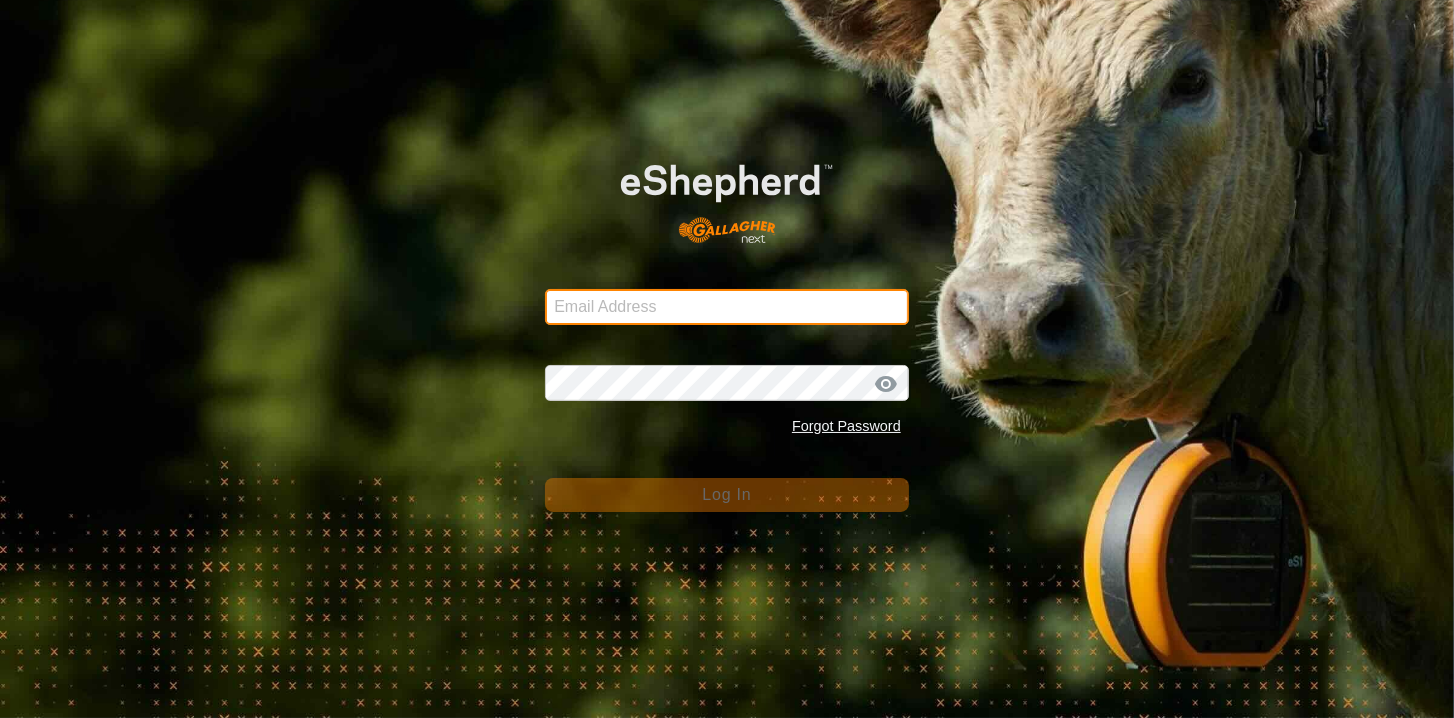 type on "[EMAIL_ADDRESS][PERSON_NAME][DOMAIN_NAME]" 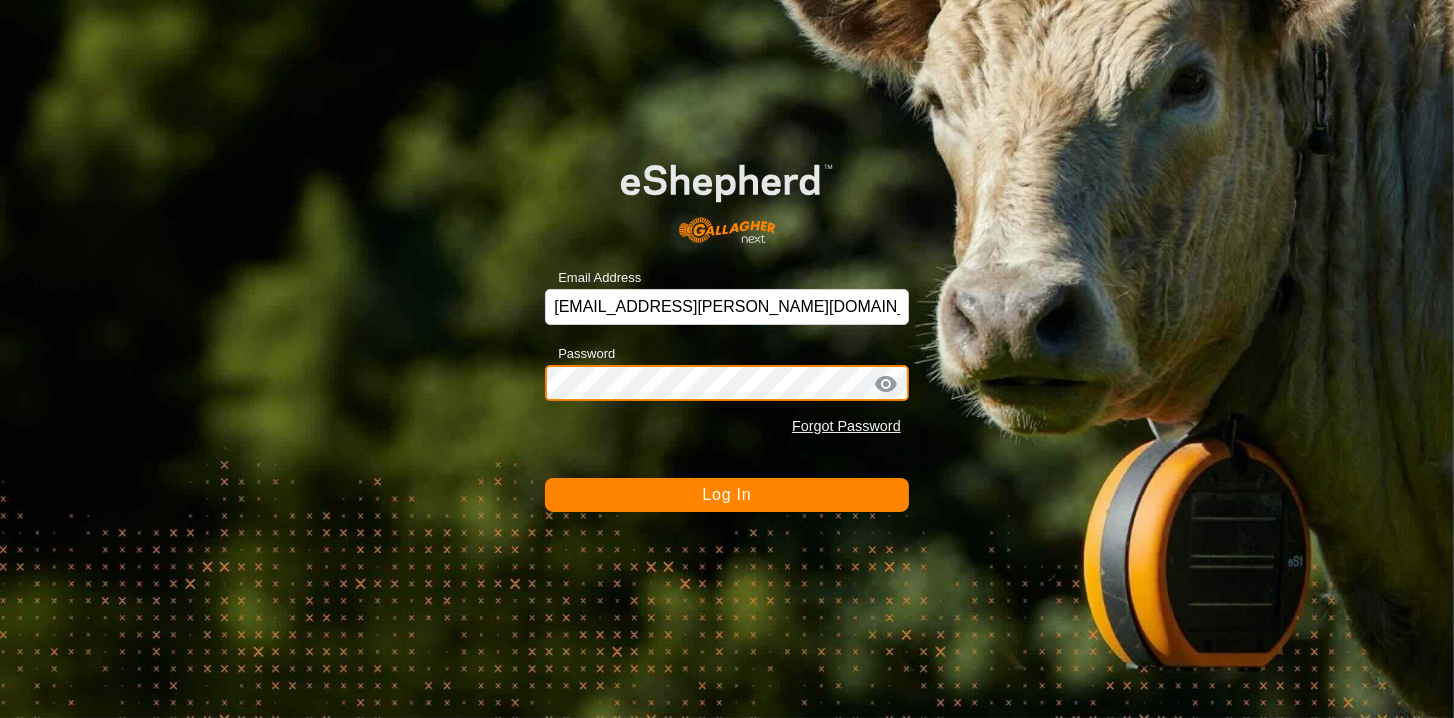 click on "Log In" 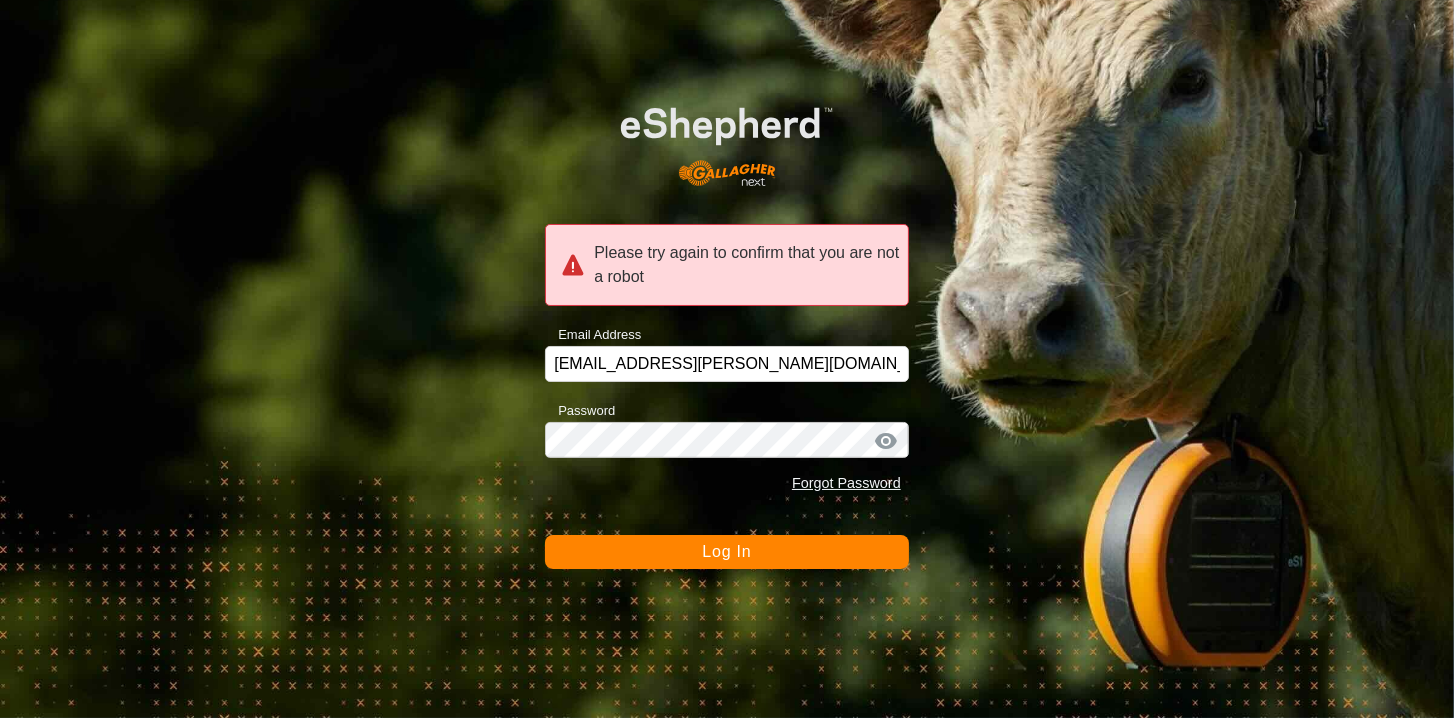 click on "Password Forgot Password" 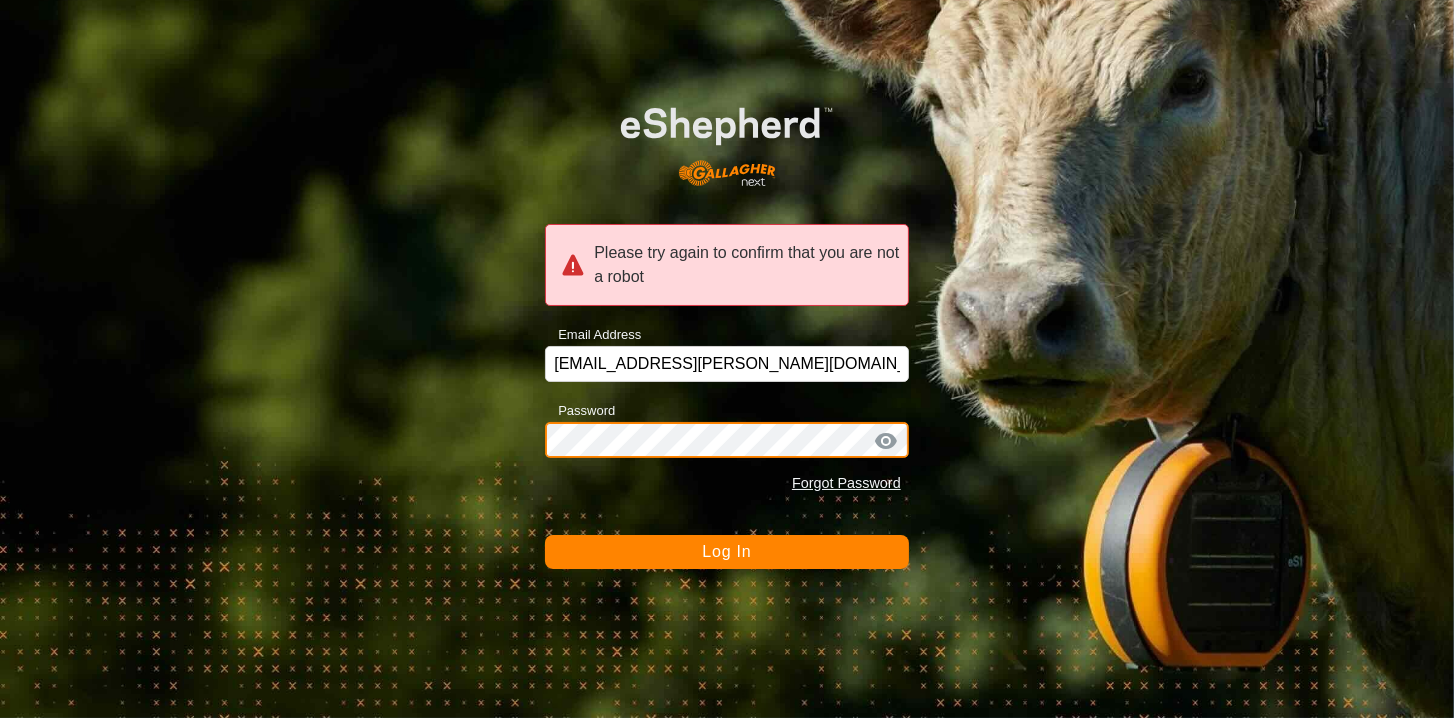 click on "Log In" 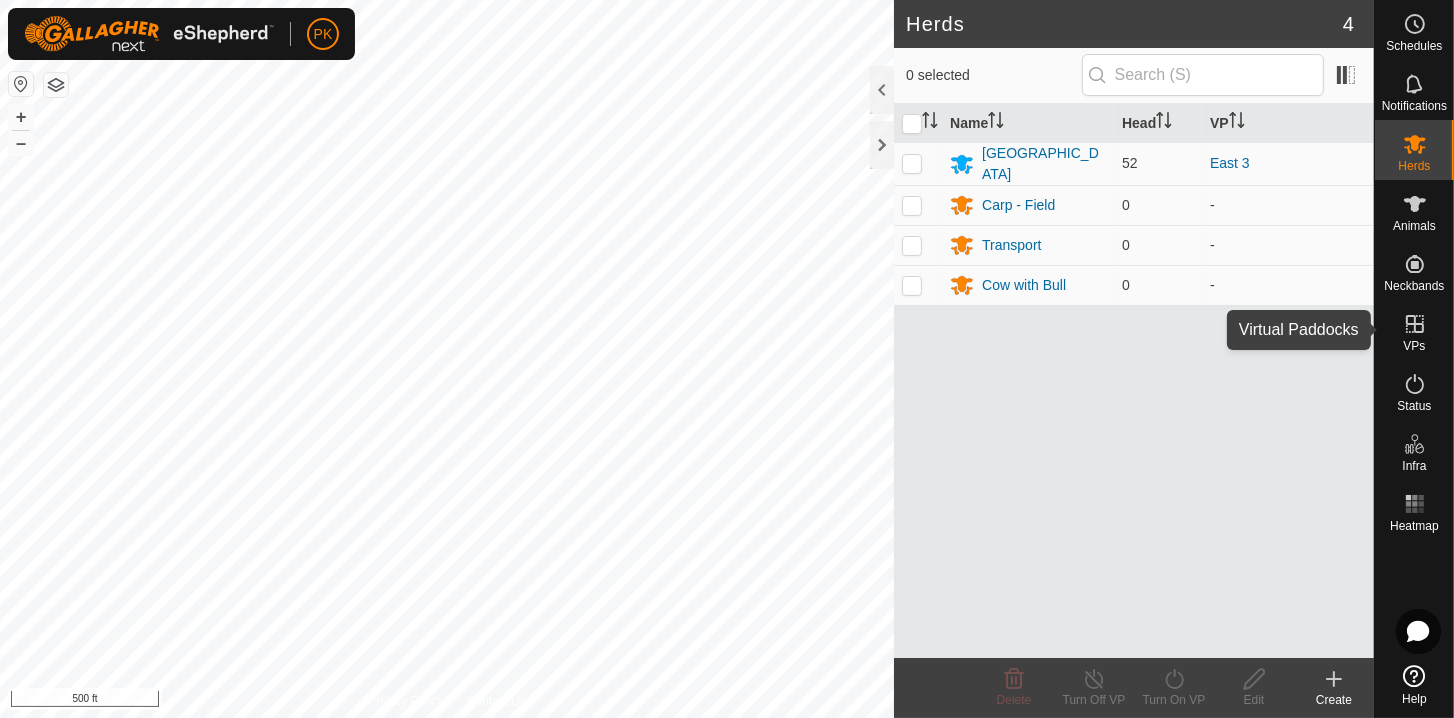 click on "VPs" at bounding box center [1414, 346] 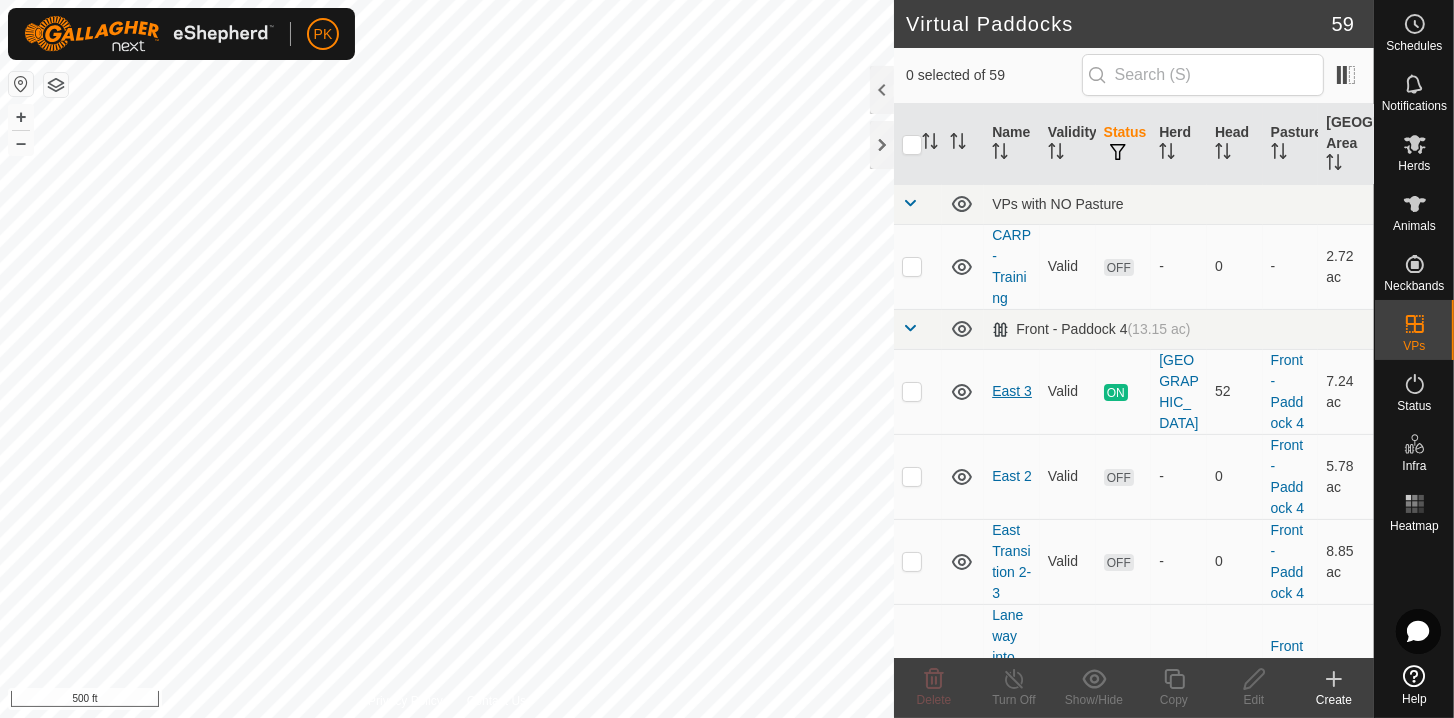 click on "East 3" at bounding box center [1012, 391] 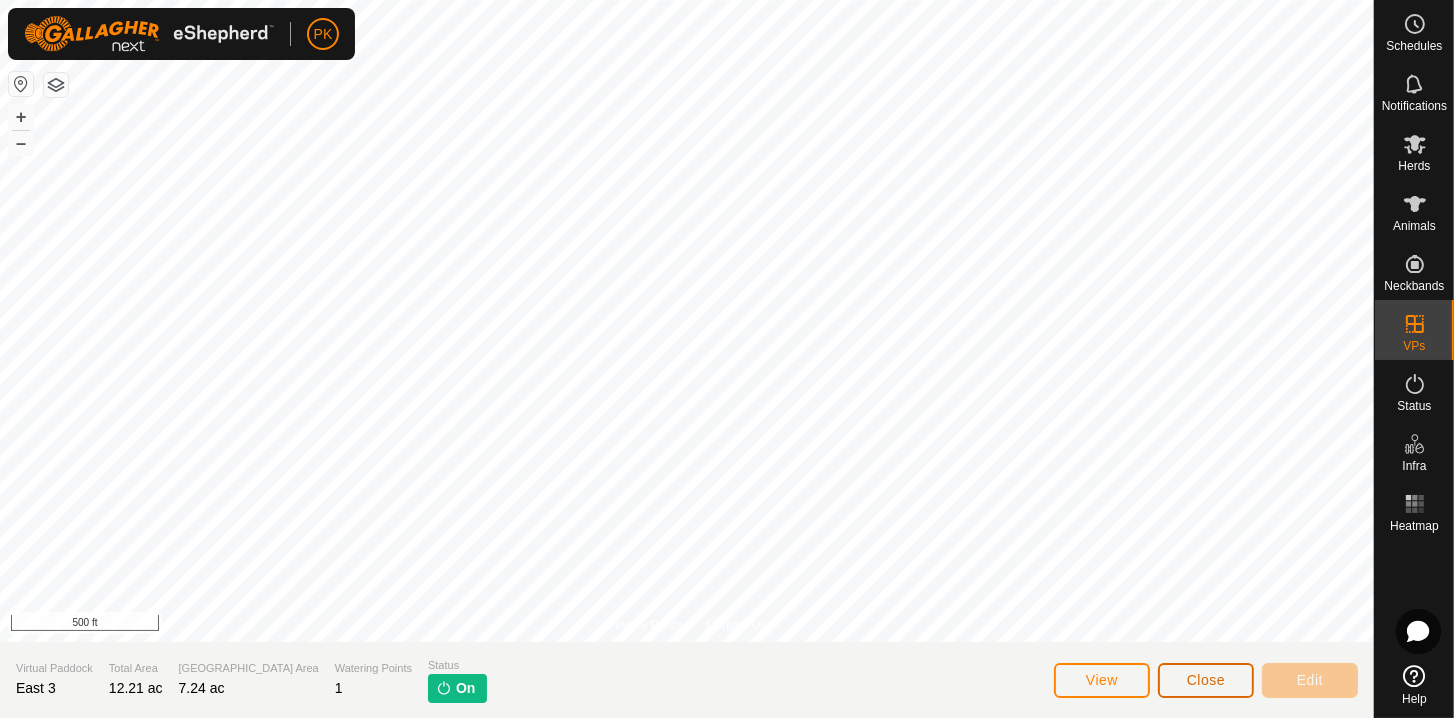 click on "Close" 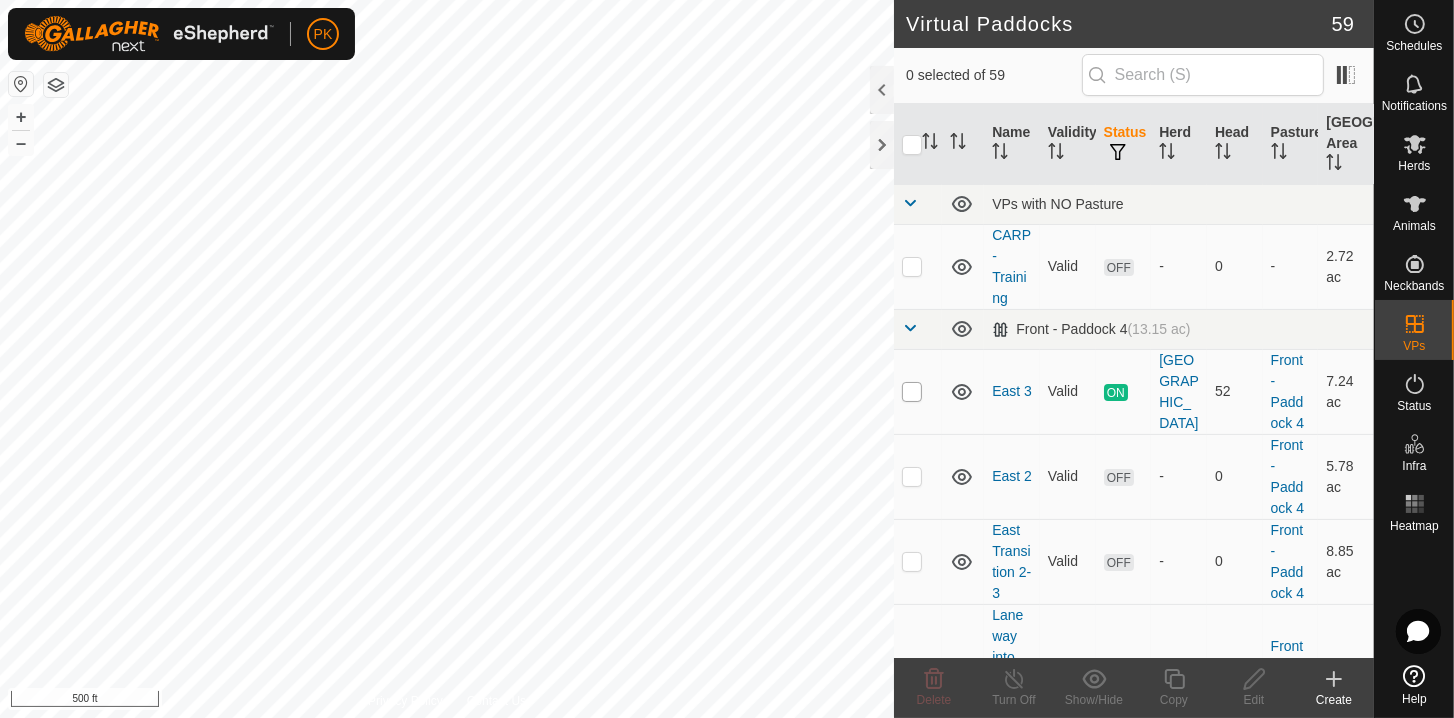 click at bounding box center [912, 392] 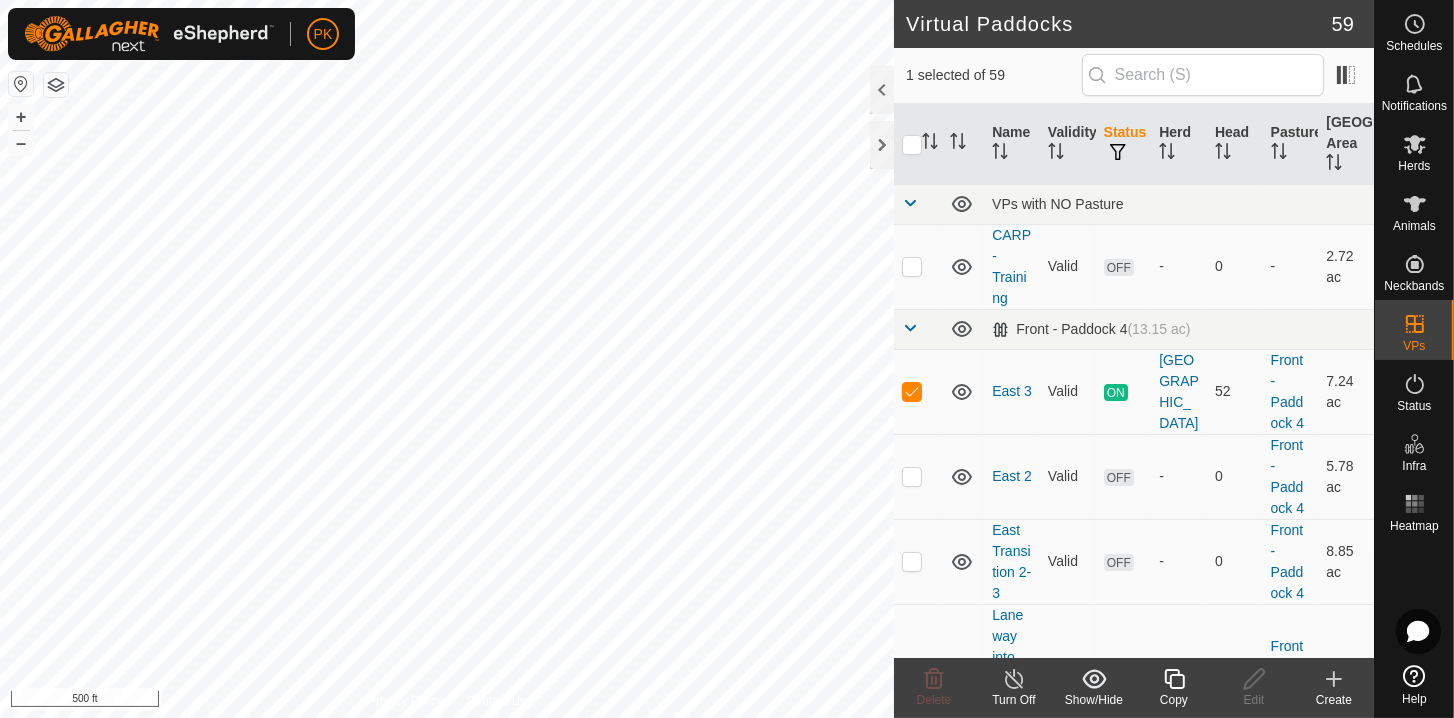 click 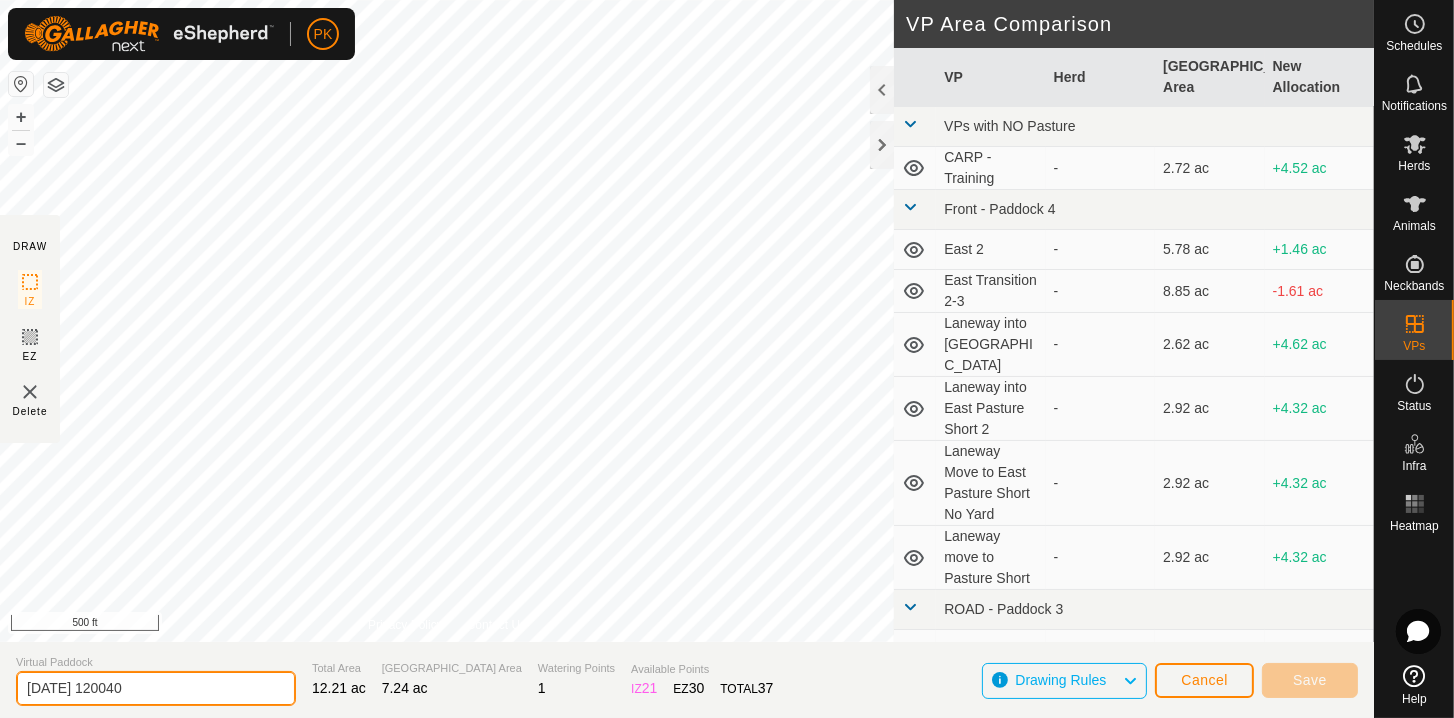 drag, startPoint x: 185, startPoint y: 691, endPoint x: -27, endPoint y: 670, distance: 213.03755 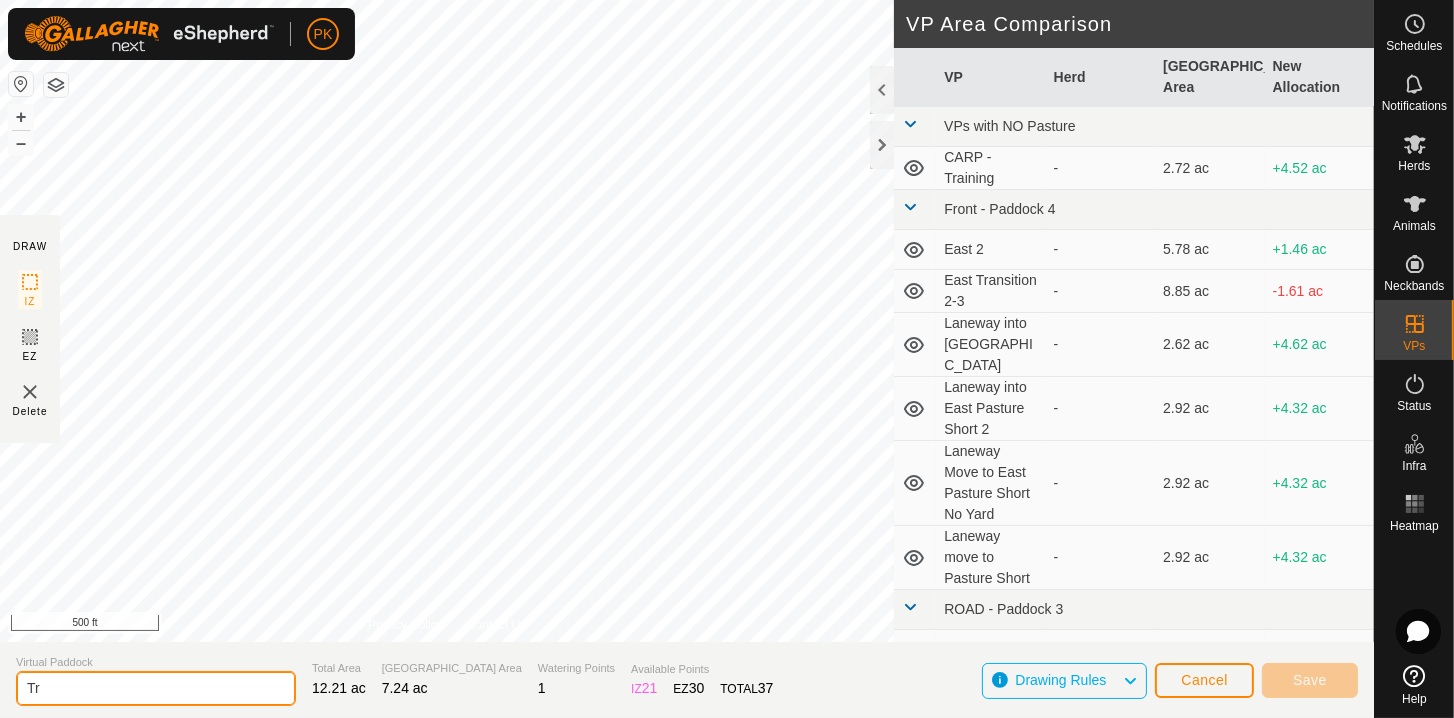 type on "T" 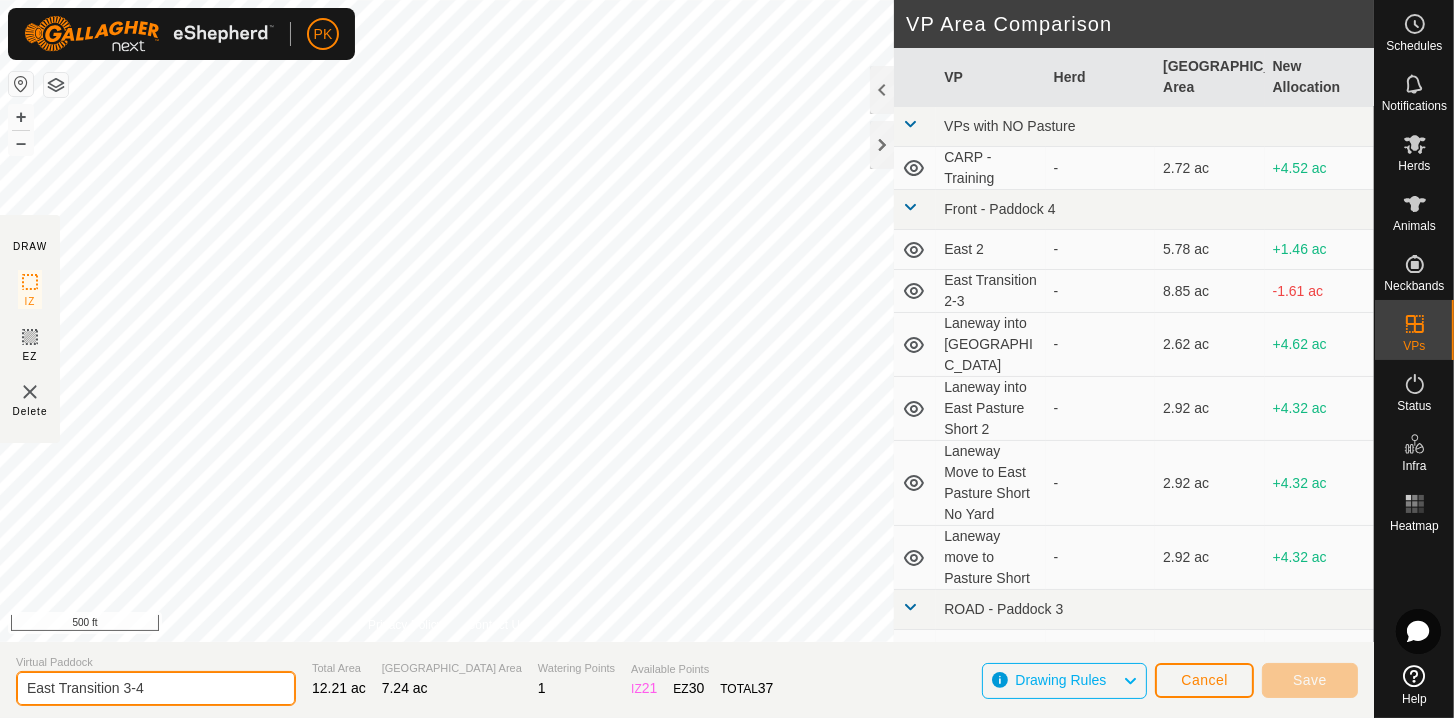 type on "East Transition 3-4" 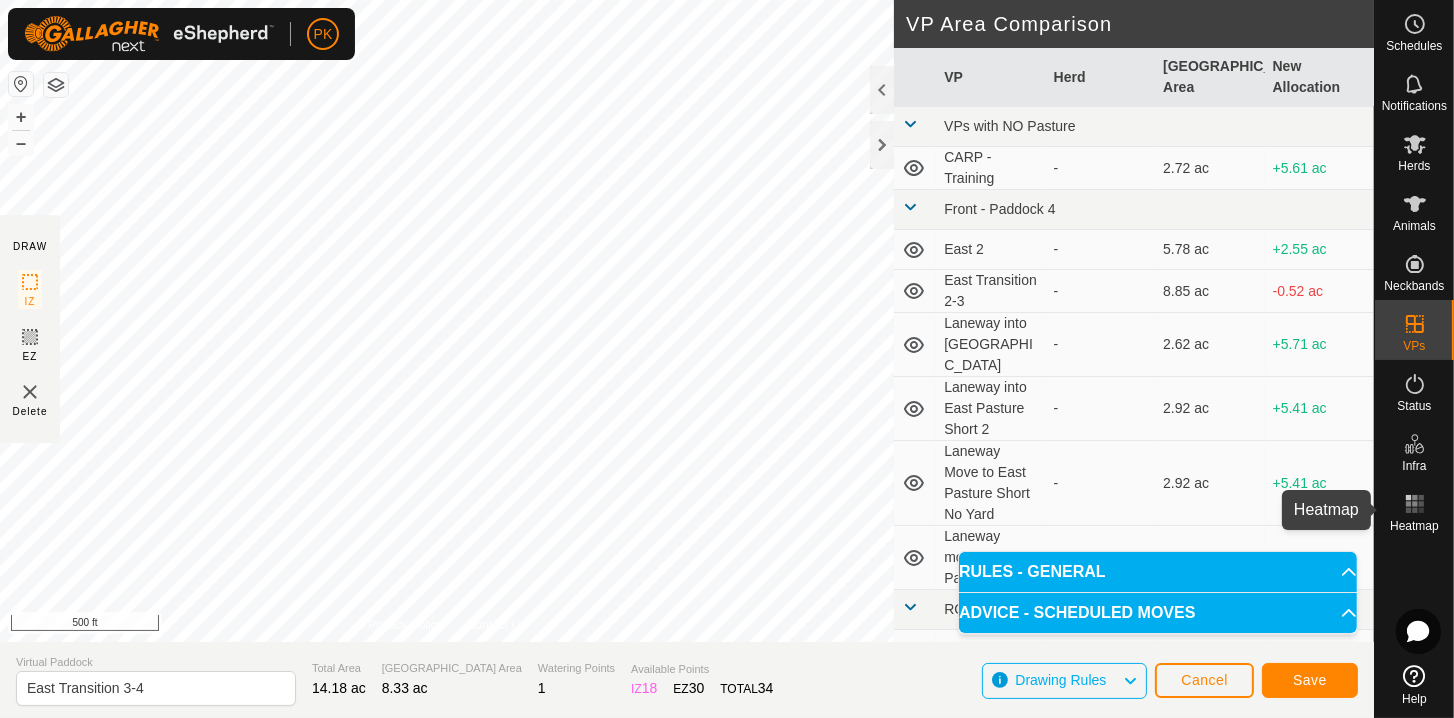 click on "Heatmap" at bounding box center [1414, 526] 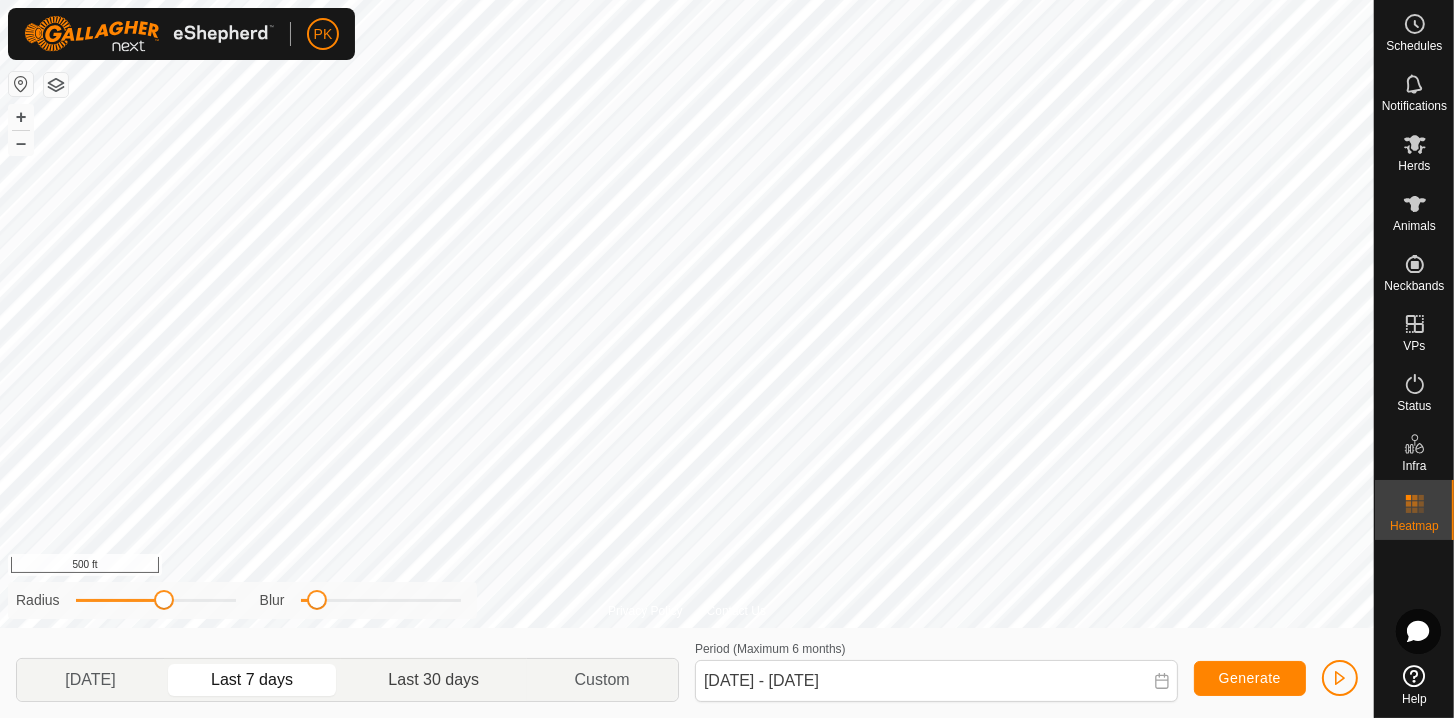 click on "Last 30 days" 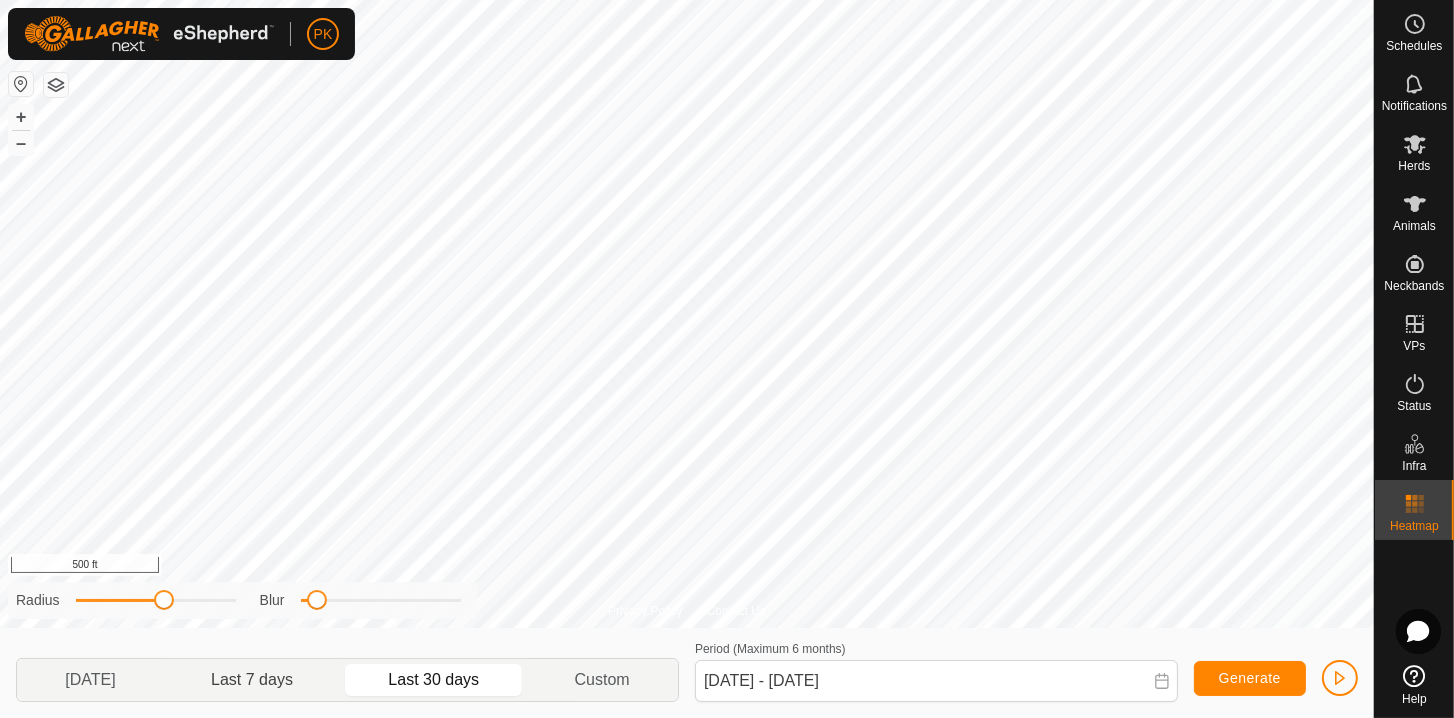 click on "Last 7 days" 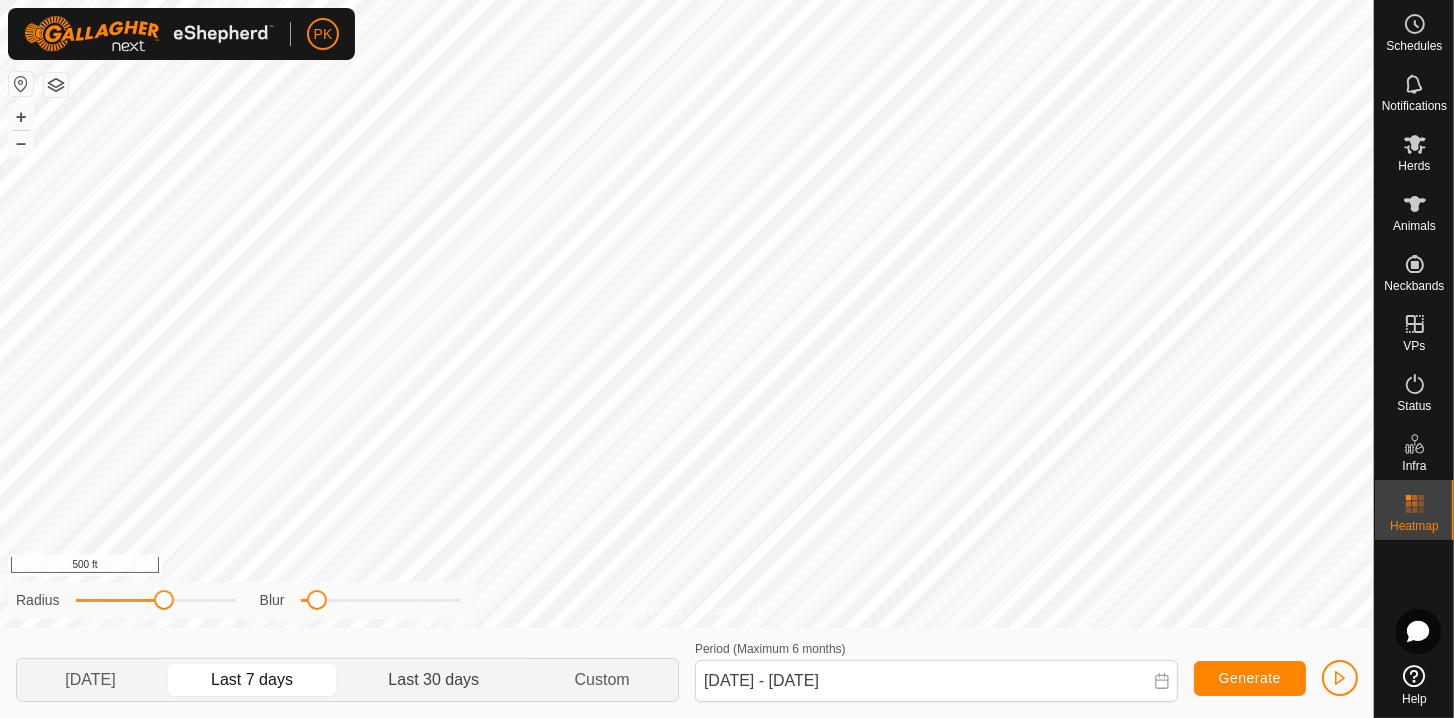 click on "Last 30 days" 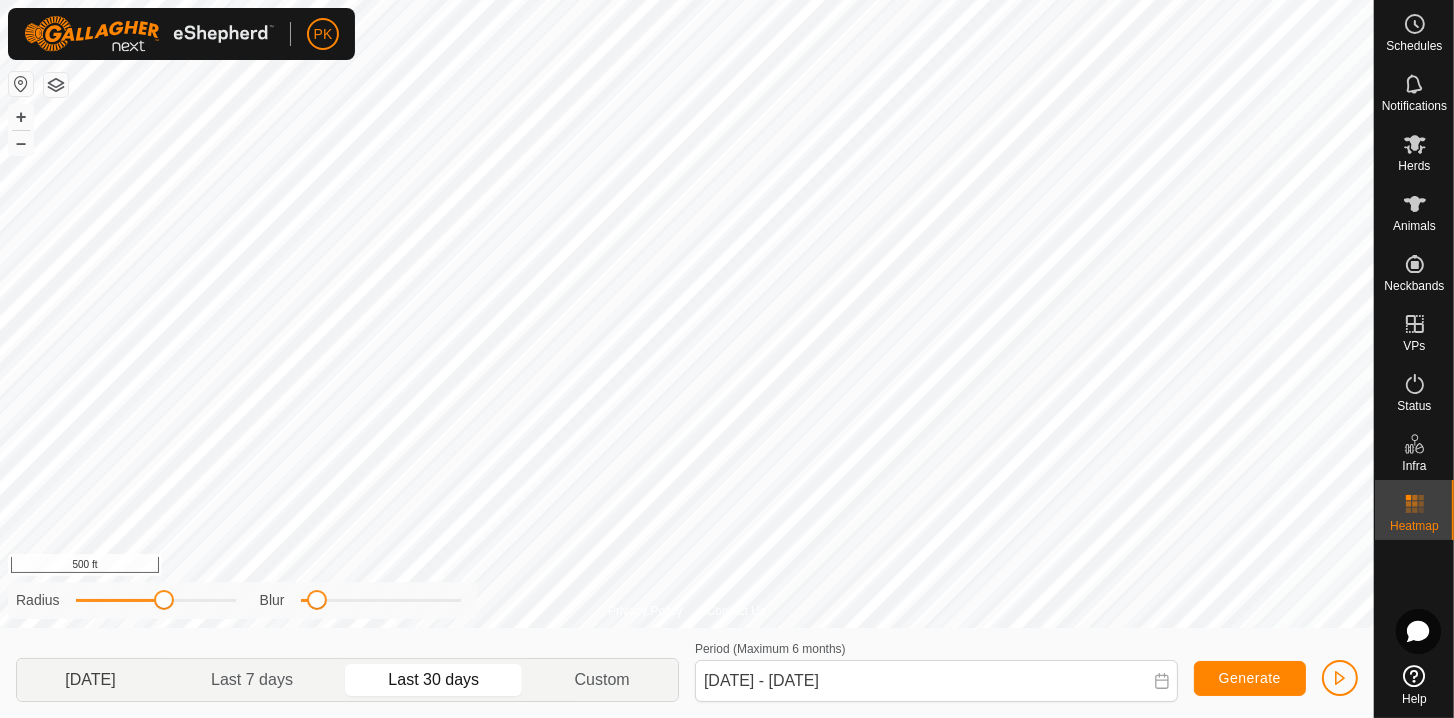 click on "[DATE]" 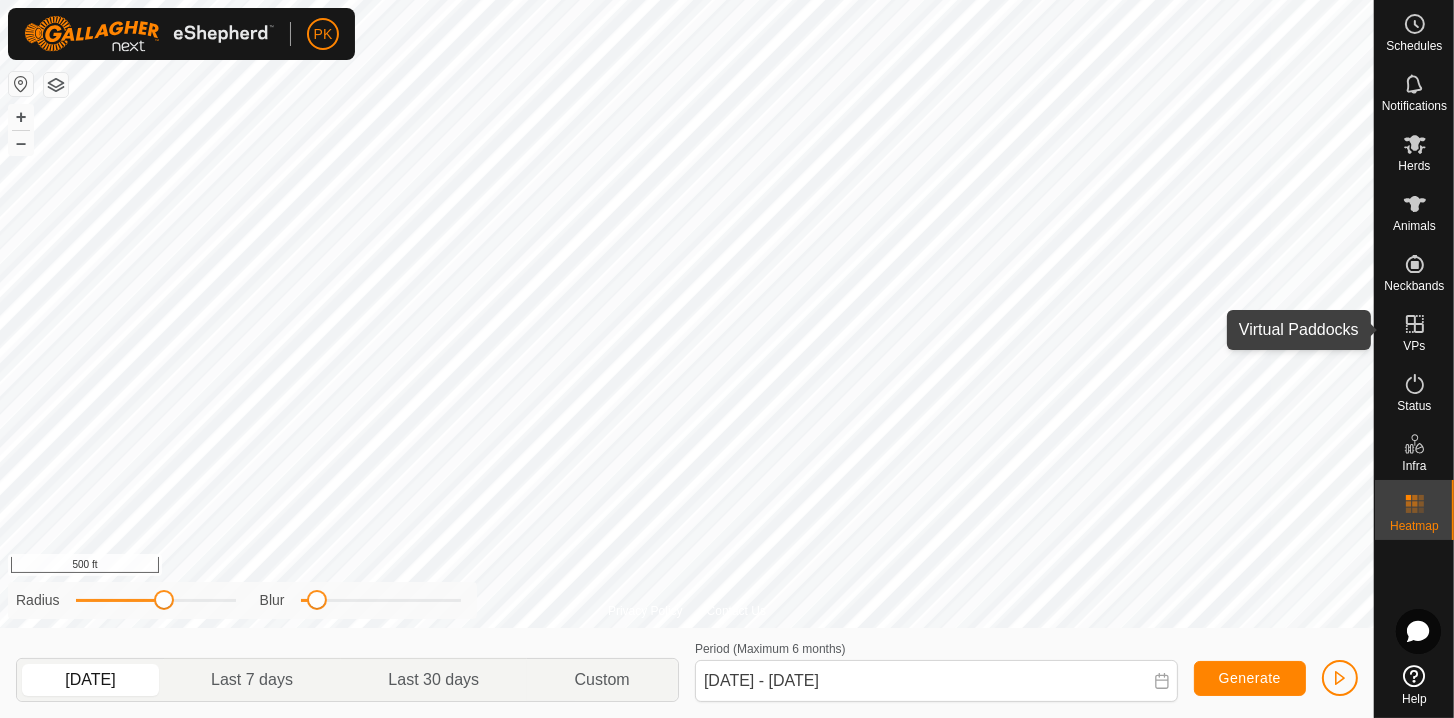 click 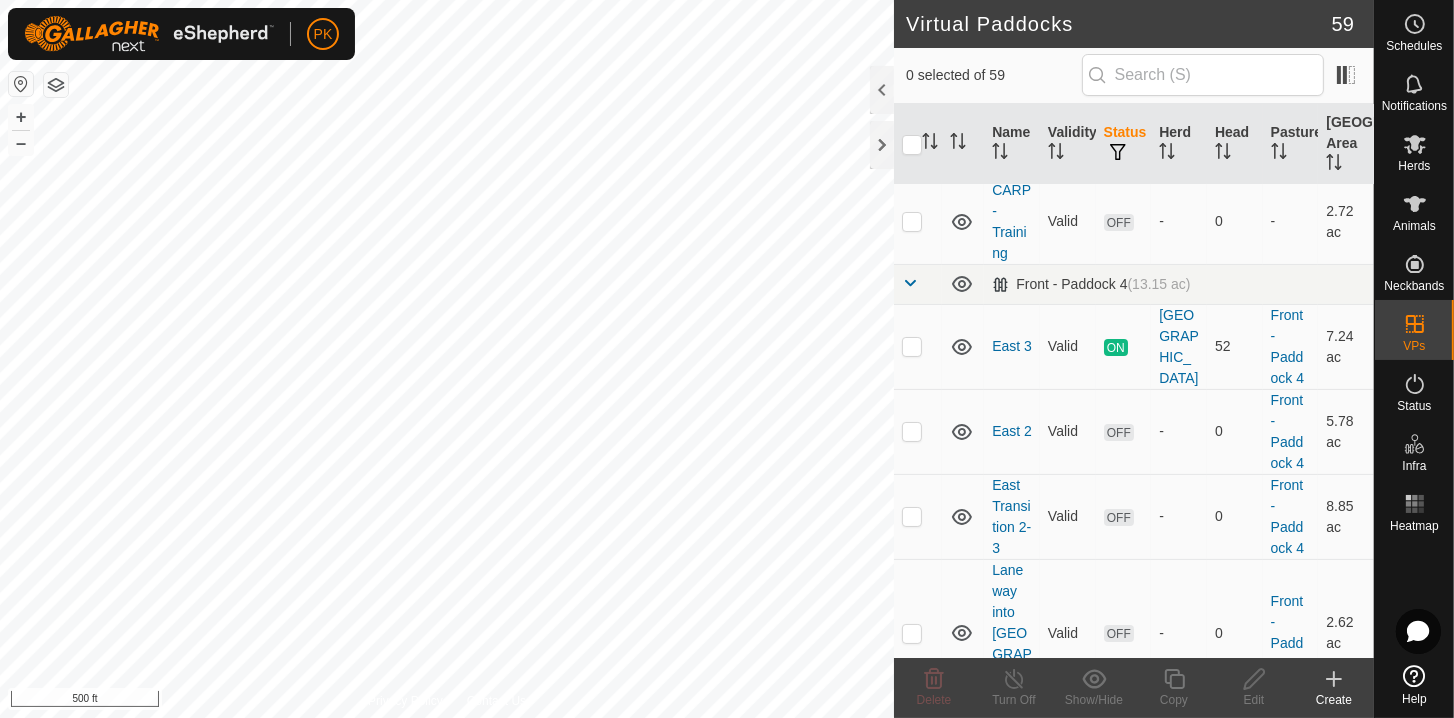 scroll, scrollTop: 0, scrollLeft: 0, axis: both 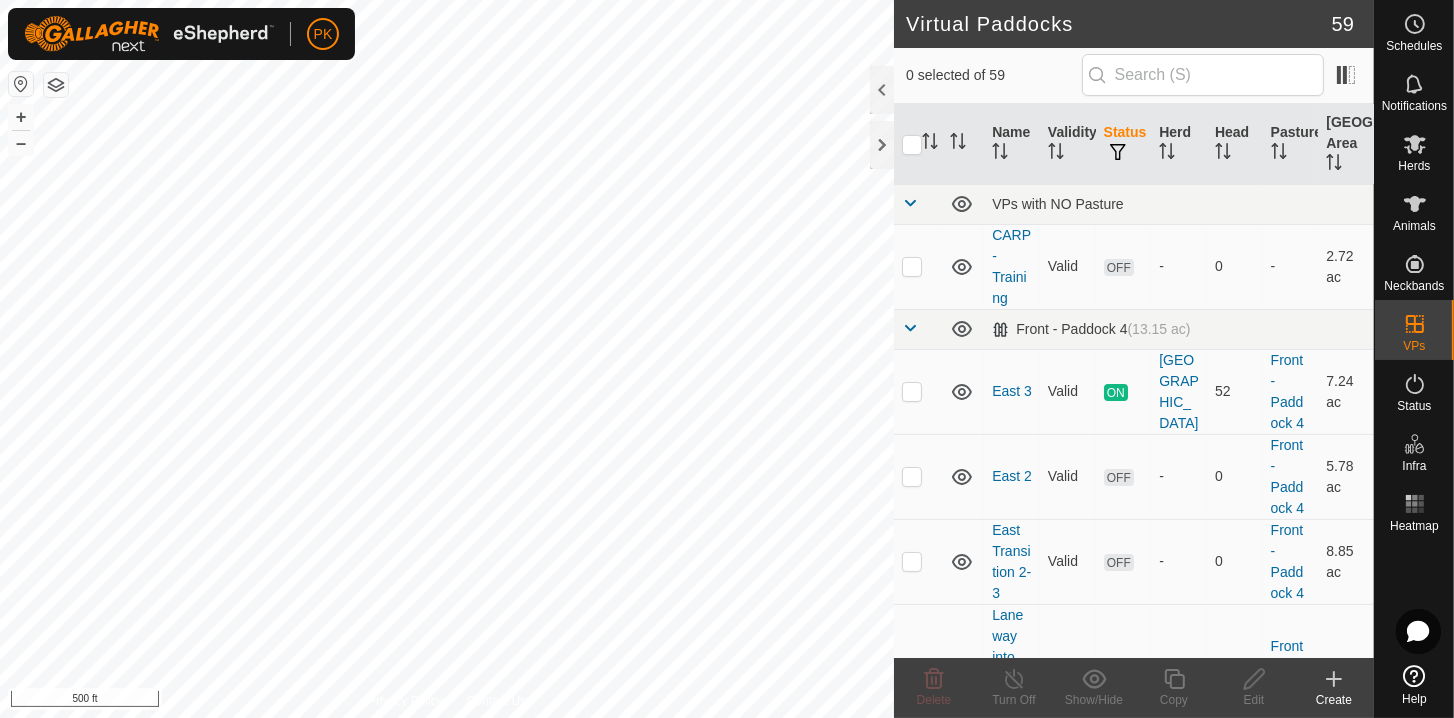 checkbox on "true" 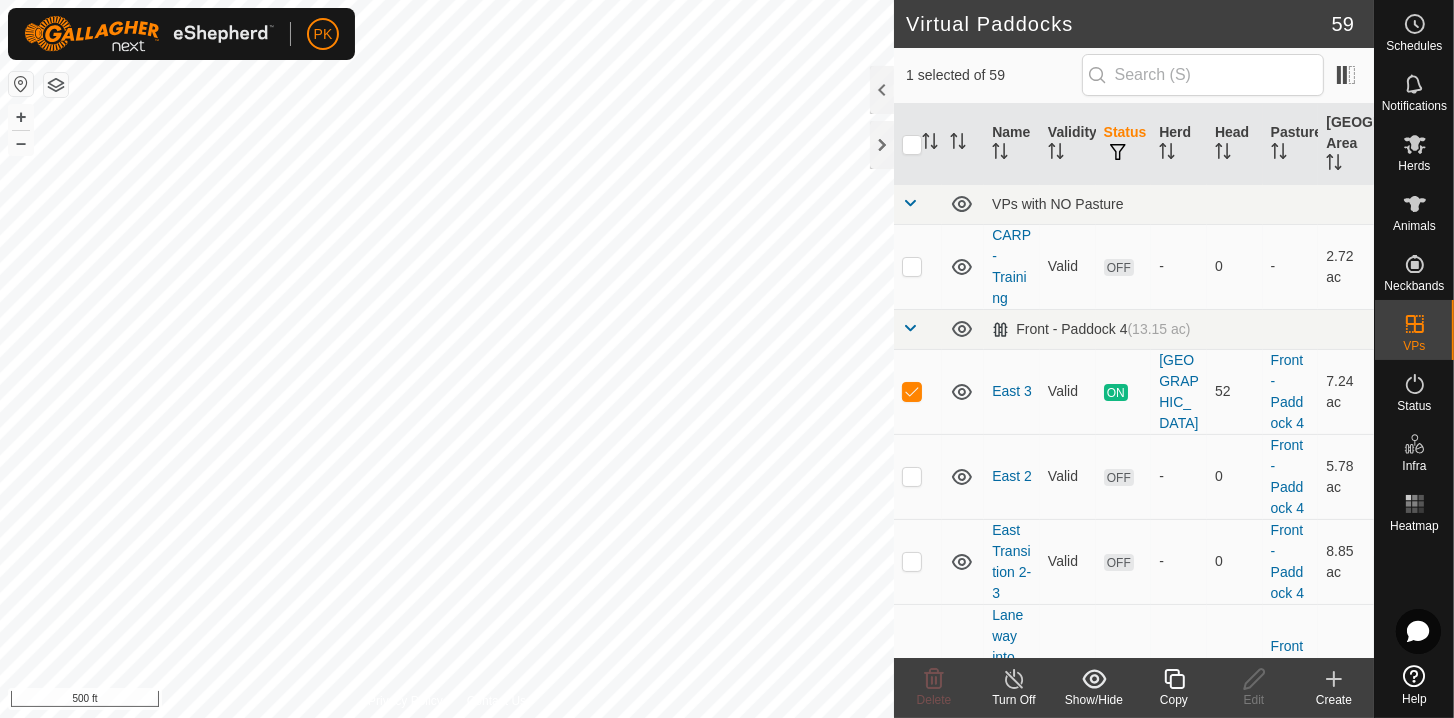 click 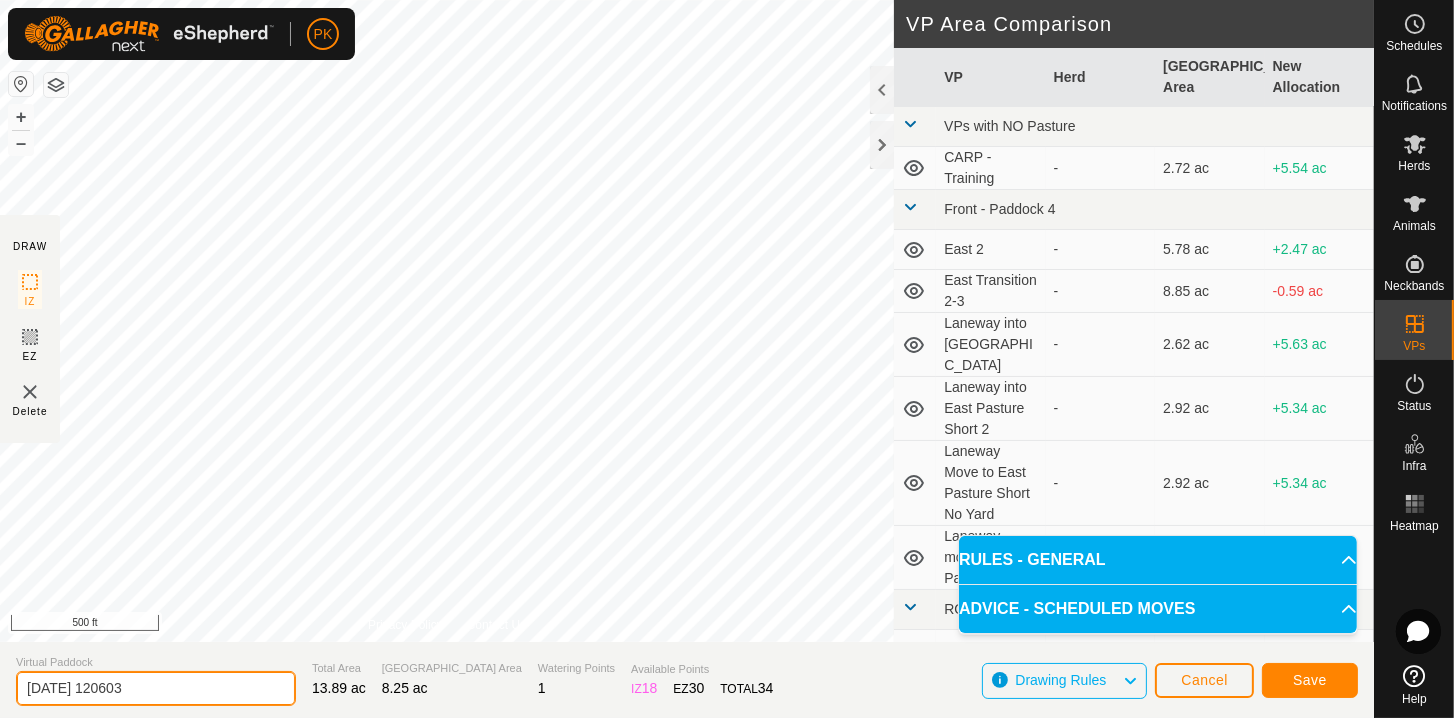 click on "DRAW IZ EZ Delete Privacy Policy Contact Us + – ⇧ i 500 ft VP Area Comparison     VP   Herd   Grazing Area   New Allocation  VPs with NO Pasture  CARP - Training  -  2.72 ac  +5.54 ac Front - Paddock 4  East 2  -  5.78 ac  +2.47 ac  East Transition 2-3  -  8.85 ac  -0.59 ac  Laneway into East Pasture  -  2.62 ac  +5.63 ac  Laneway into East Pasture Short 2  -  2.92 ac  +5.34 ac  Laneway Move to East Pasture Short No Yard  -  2.92 ac  +5.34 ac  Laneway move to Pasture Short  -  2.92 ac  +5.34 ac ROAD - Paddock 3  Road 1  -  4.18 ac  +4.08 ac  Road 10  -  8.3 ac  -0.05 ac  Road 11  -  9.44 ac  -1.19 ac  Road 12  -  12.4 ac  -4.15 ac  Road 13  -  12.65 ac  -4.4 ac  Road 14  -  14.83 ac  -6.57 ac  Road 14 3  -  17.79 ac  -9.54 ac  Road 14.2  -  18.61 ac  -10.35 ac  Road 15  -  17.32 ac  -9.07 ac  Road 16  -  21.6 ac  -13.34 ac  Road 2  -  5.14 ac  +3.11 ac  Road 3  -  5.98 ac  +2.27 ac  Road 4  -  5.21 ac  +3.04 ac  Road 5  -  7.78 ac  +0.47 ac  Road 6  -  7.93 ac  +0.32 ac  Road 7  -  7.68 ac  +0.57 ac - - -" 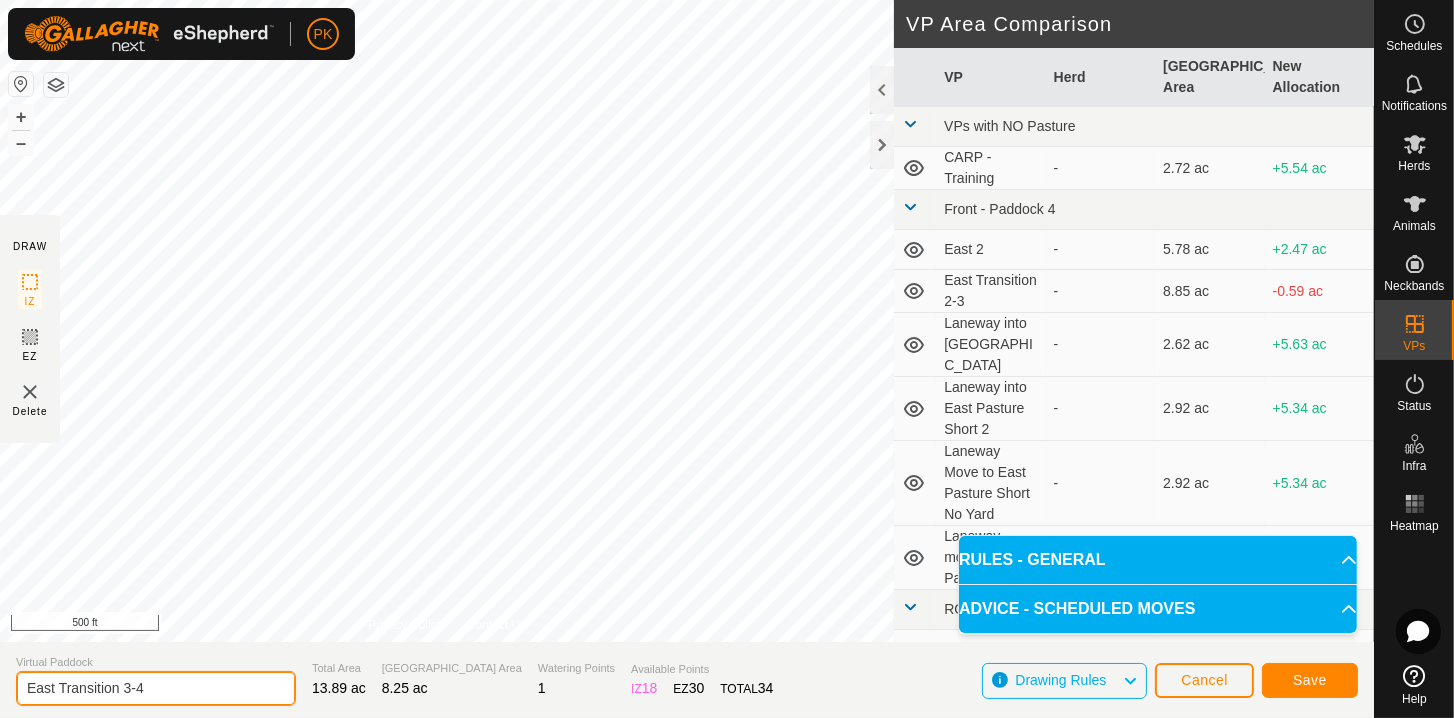type on "East Transition 3-4" 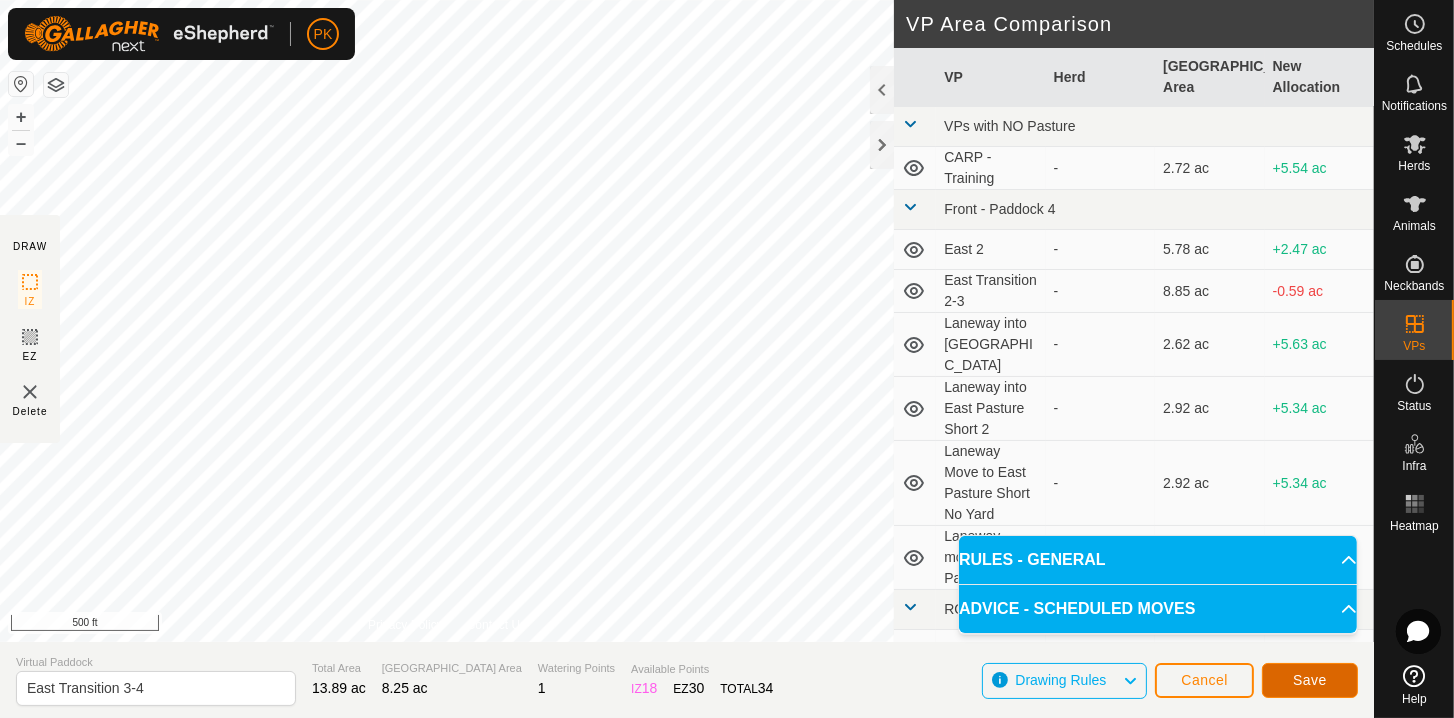 click on "Save" 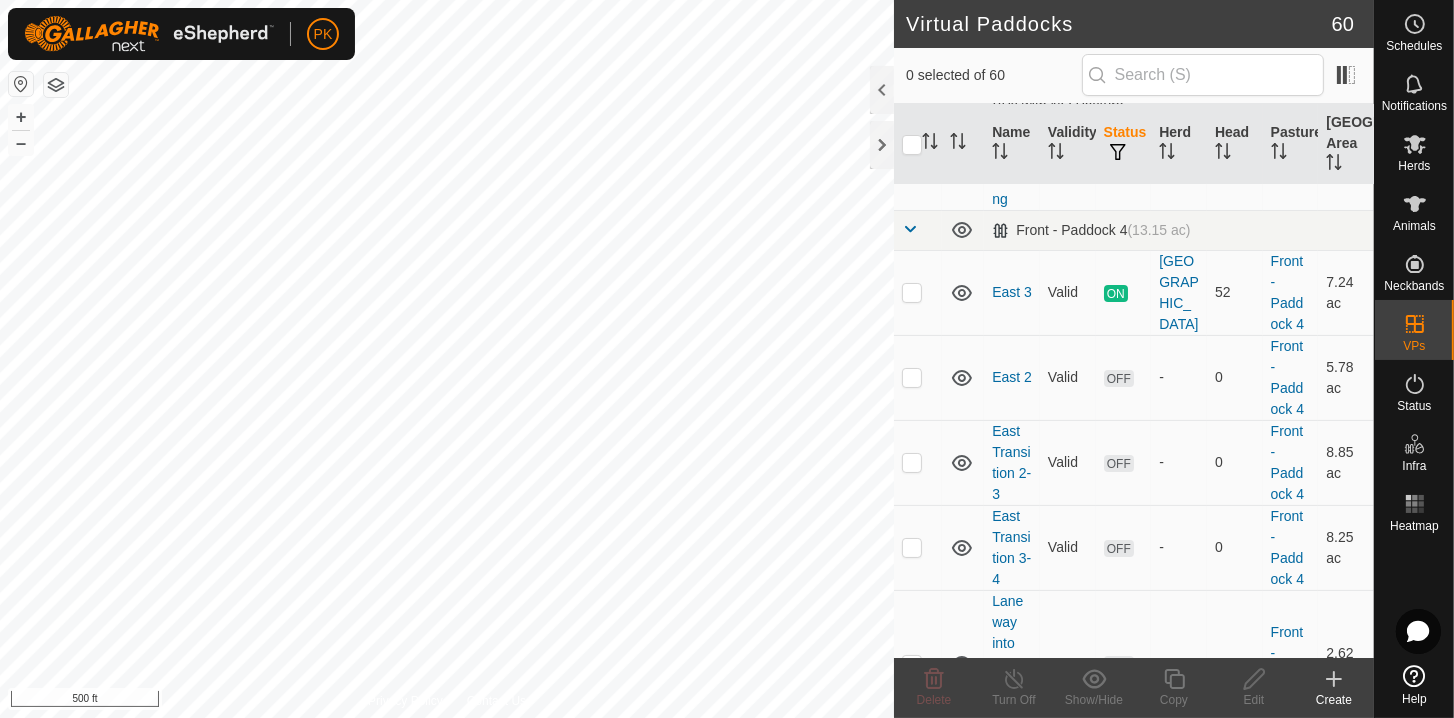 scroll, scrollTop: 129, scrollLeft: 0, axis: vertical 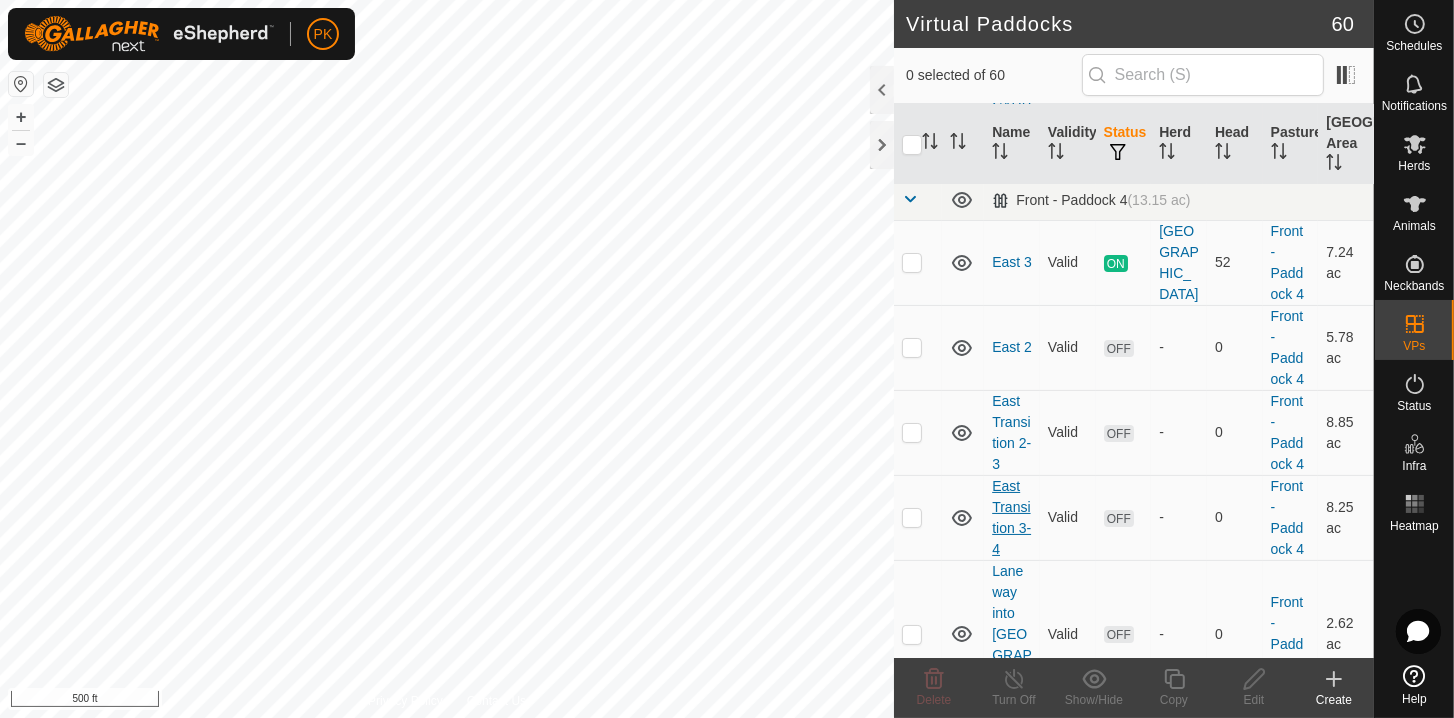 click on "East Transition 3-4" at bounding box center [1011, 517] 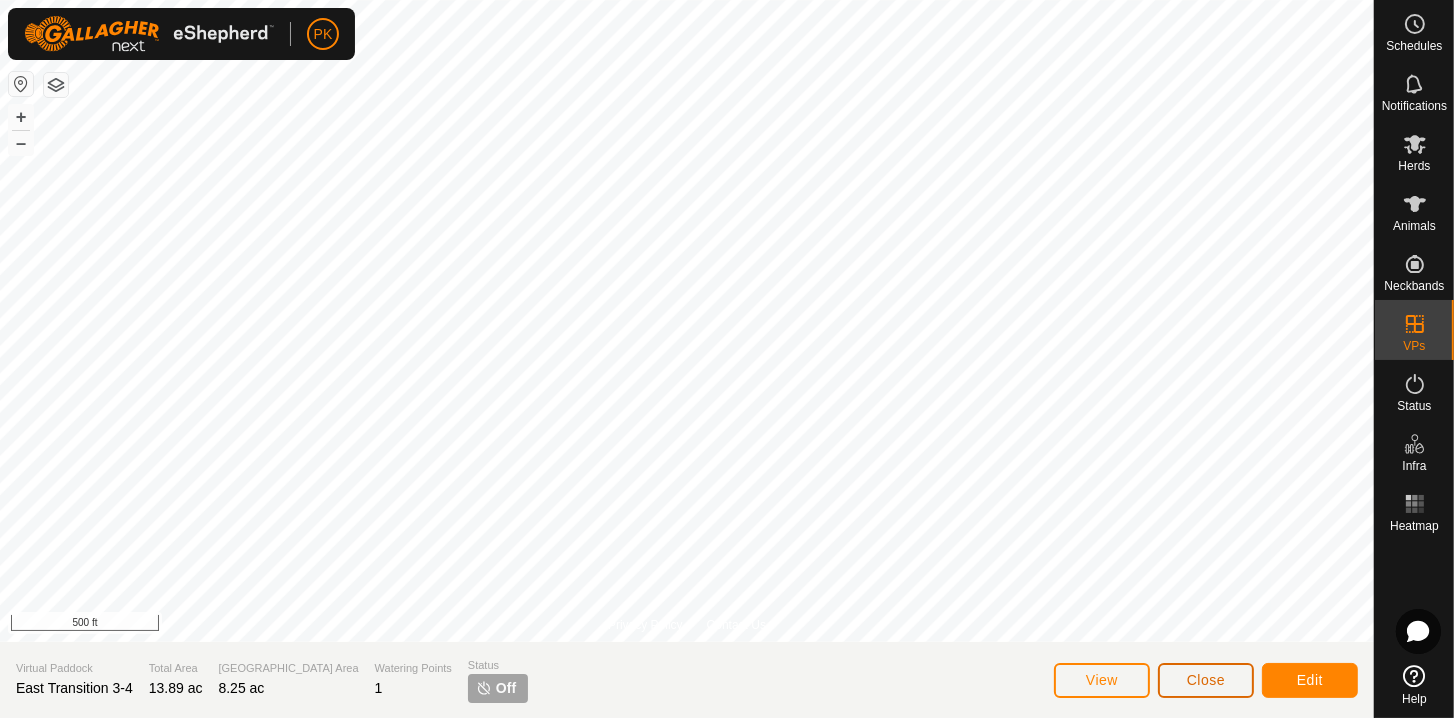 click on "Close" 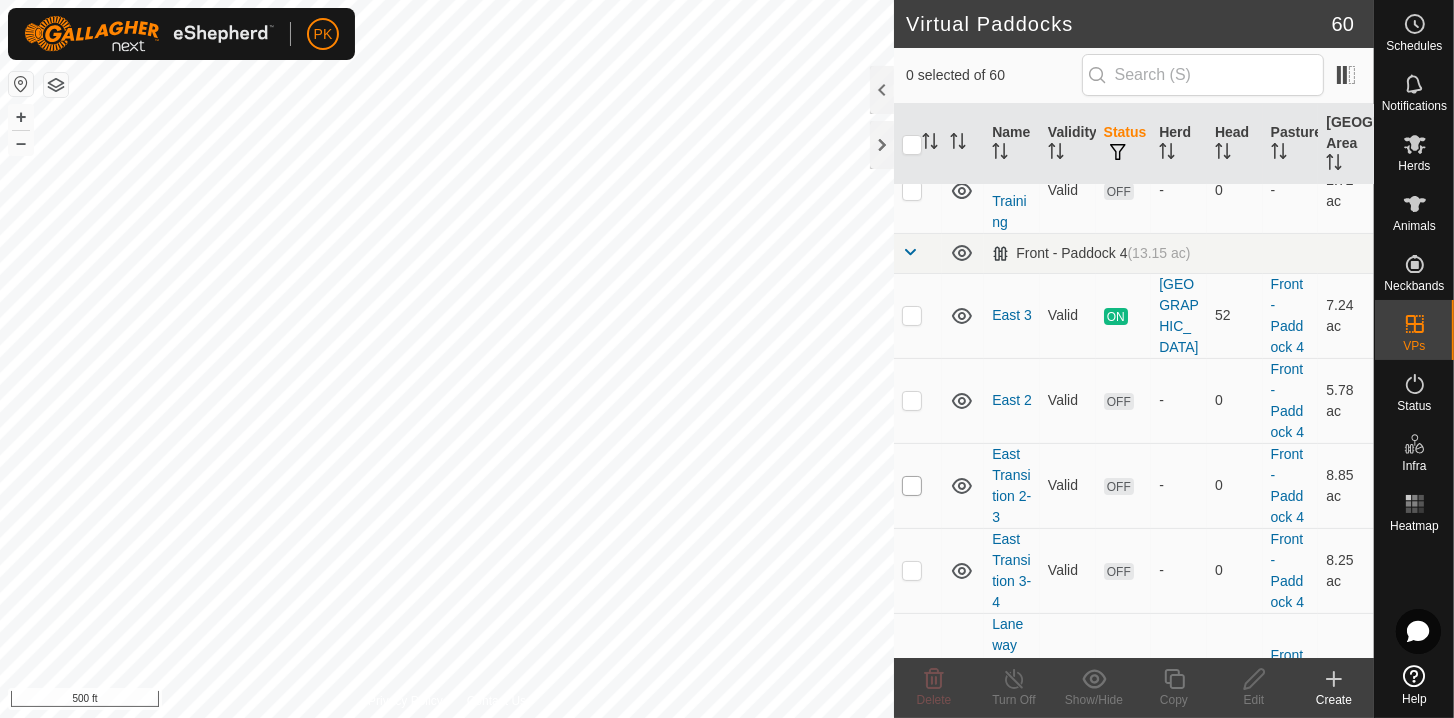scroll, scrollTop: 114, scrollLeft: 0, axis: vertical 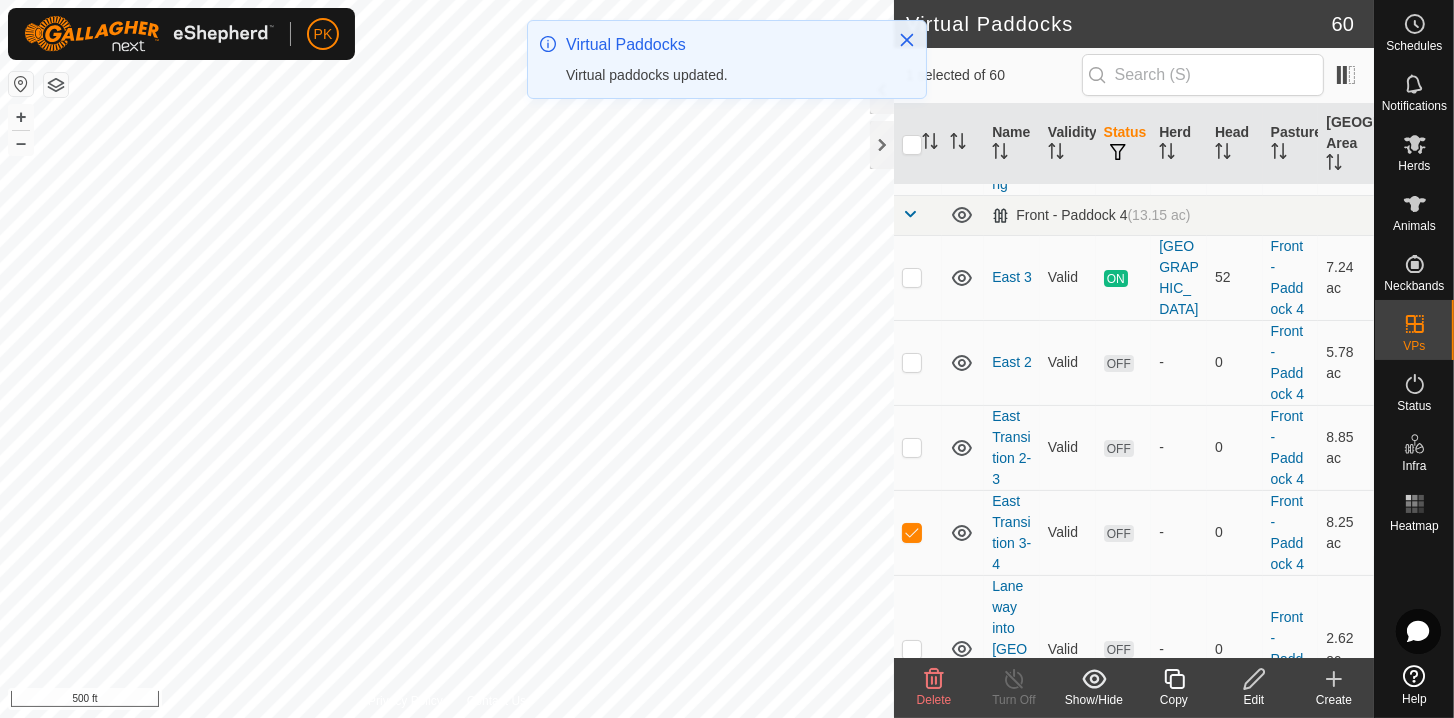 click 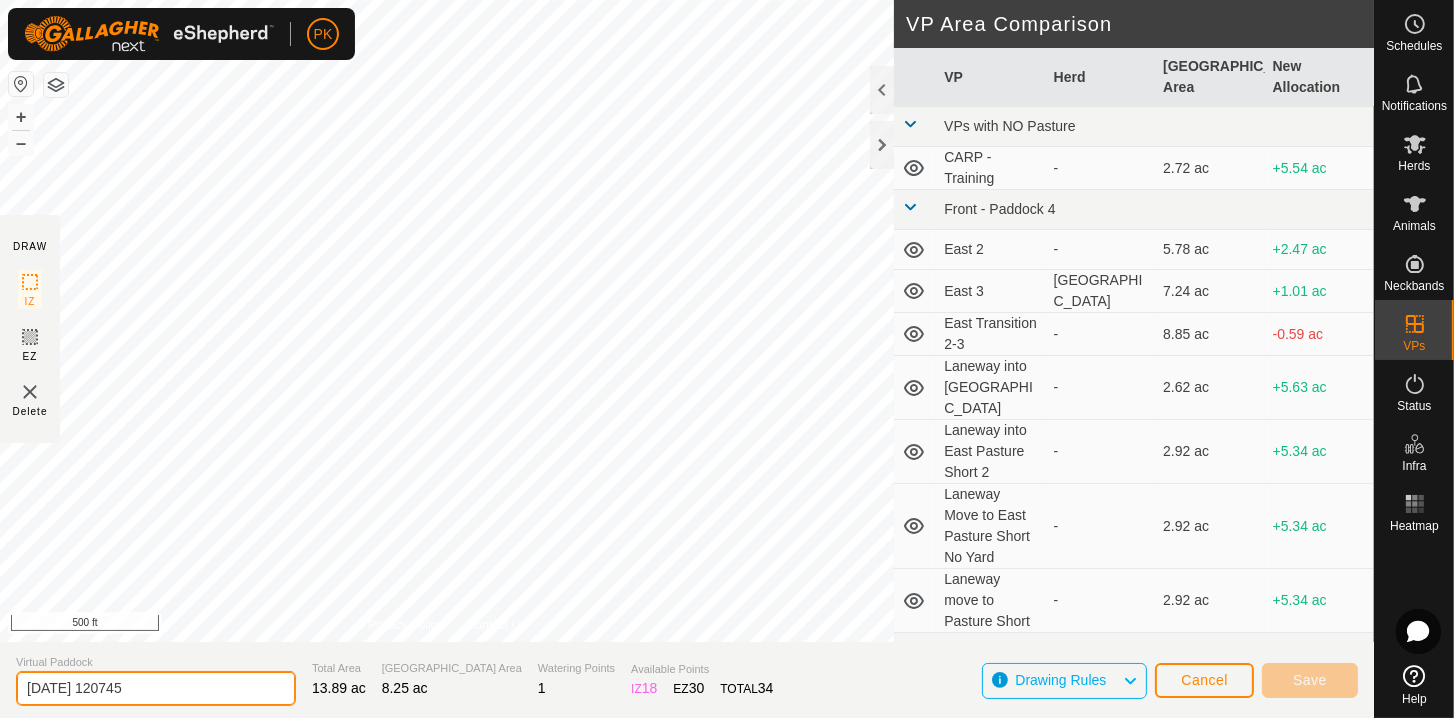 drag, startPoint x: 200, startPoint y: 697, endPoint x: -13, endPoint y: 669, distance: 214.83249 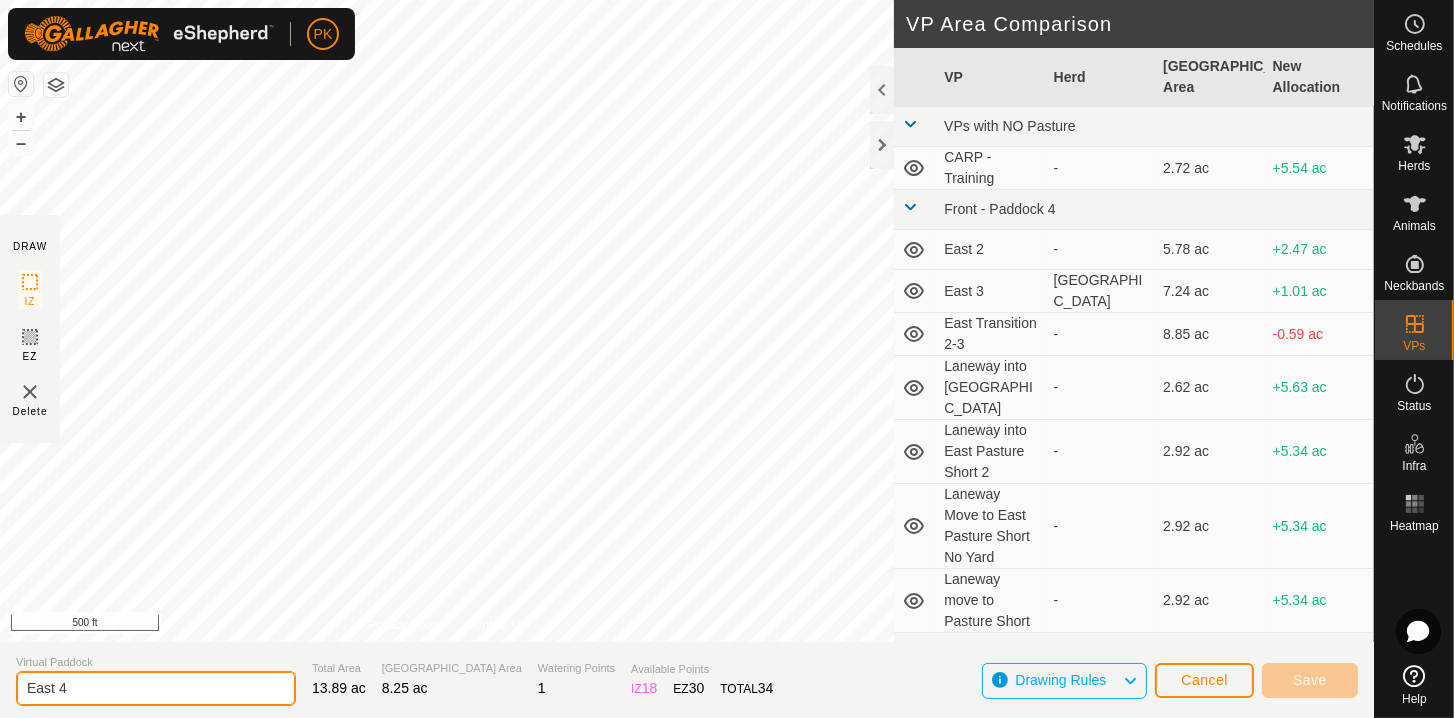 type on "East 4" 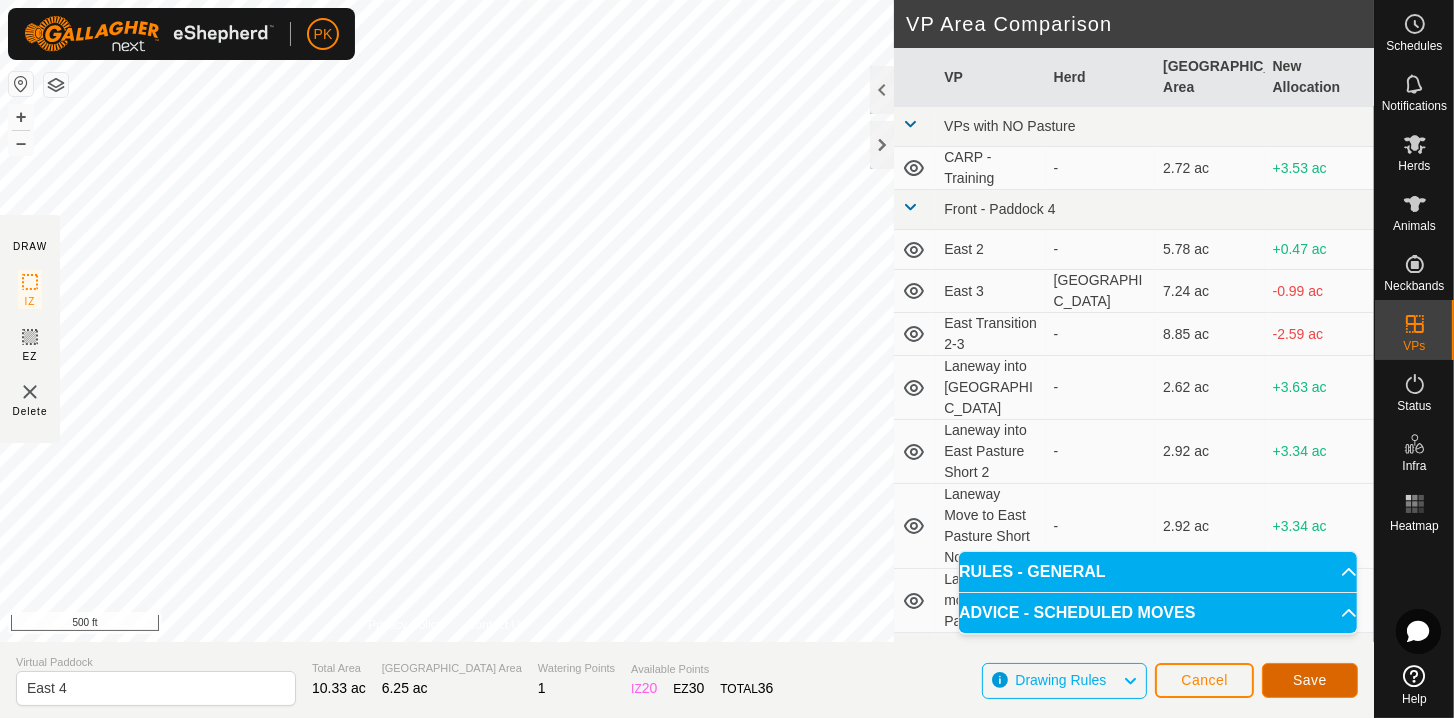 click on "Save" 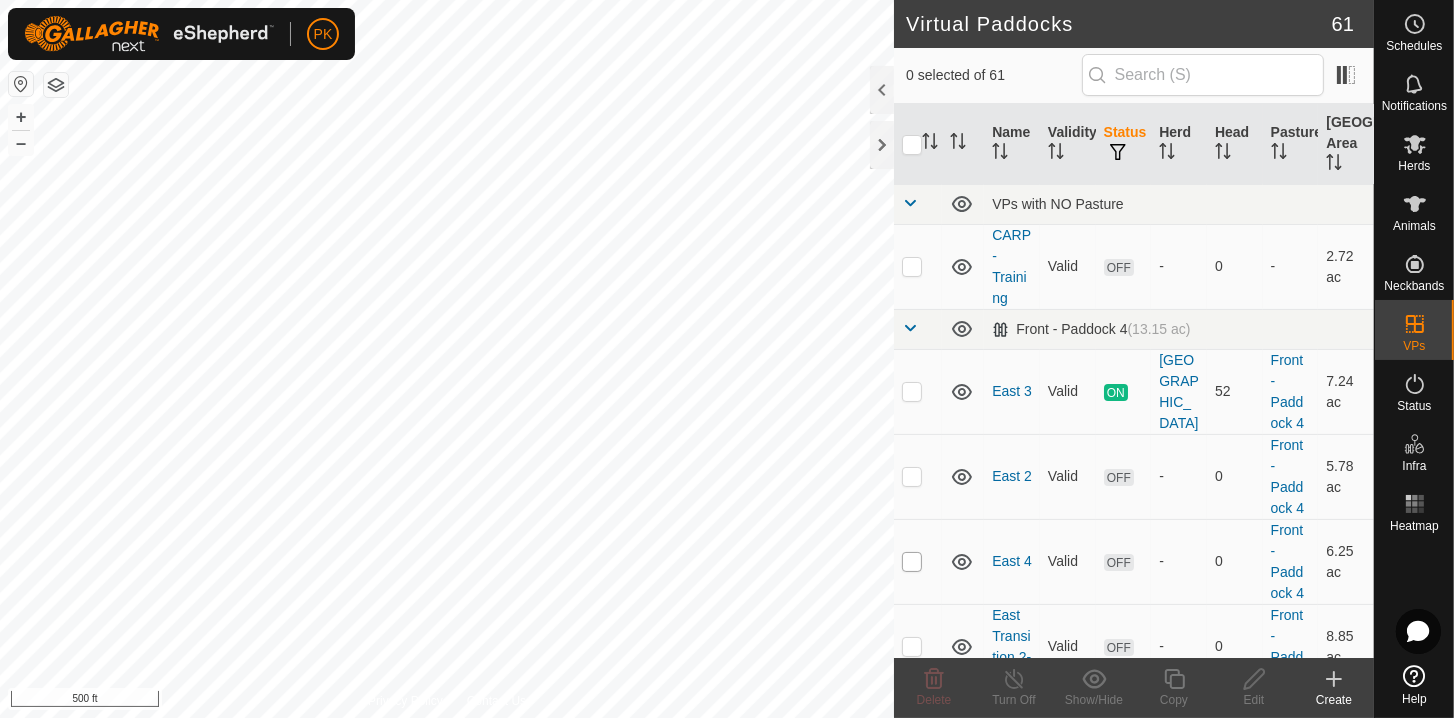 click at bounding box center (912, 562) 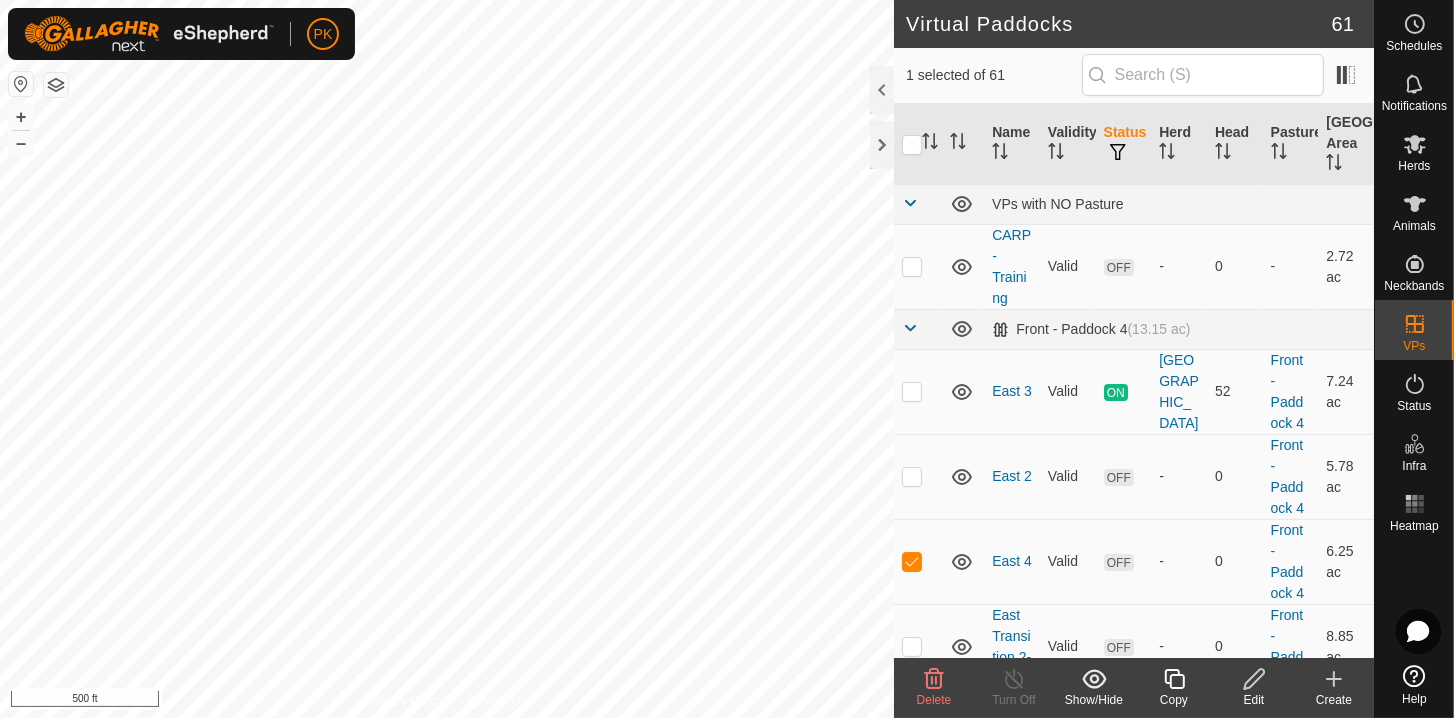 click 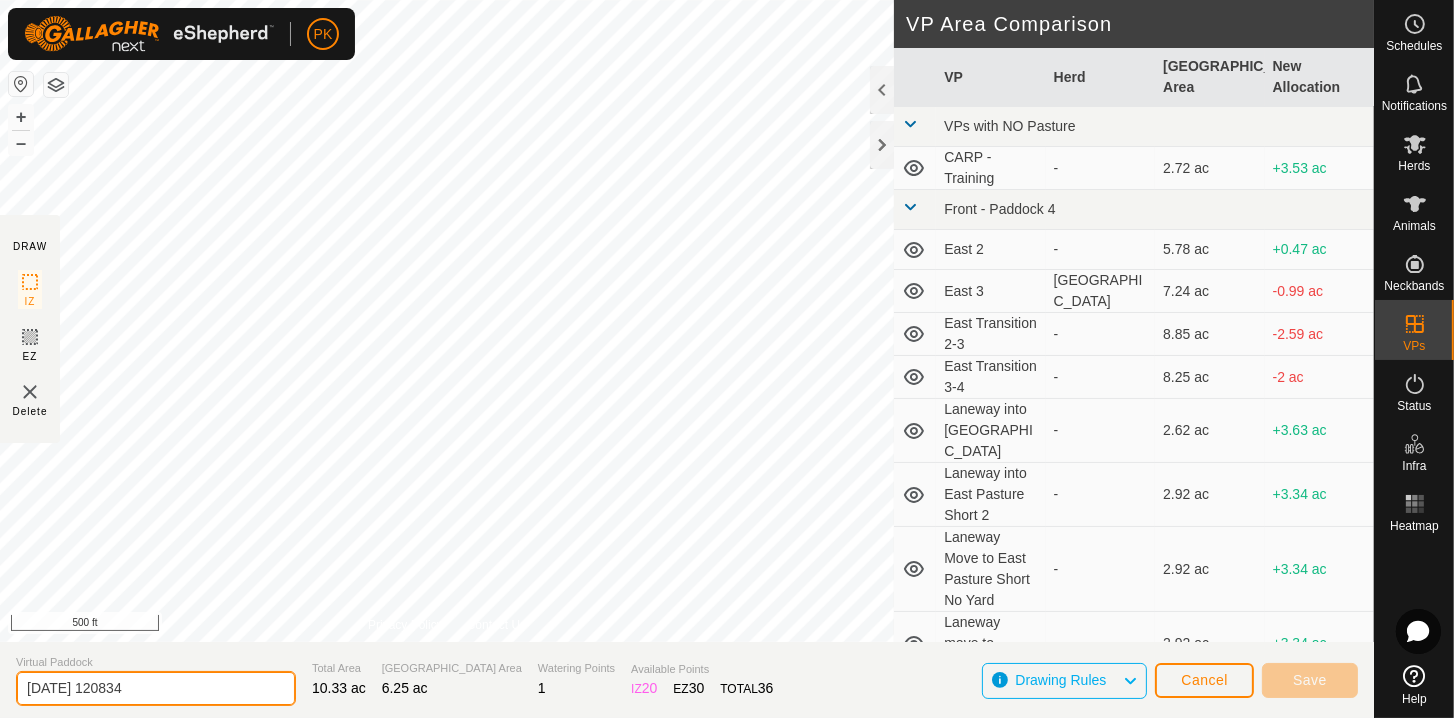 drag, startPoint x: 199, startPoint y: 689, endPoint x: -27, endPoint y: 681, distance: 226.14156 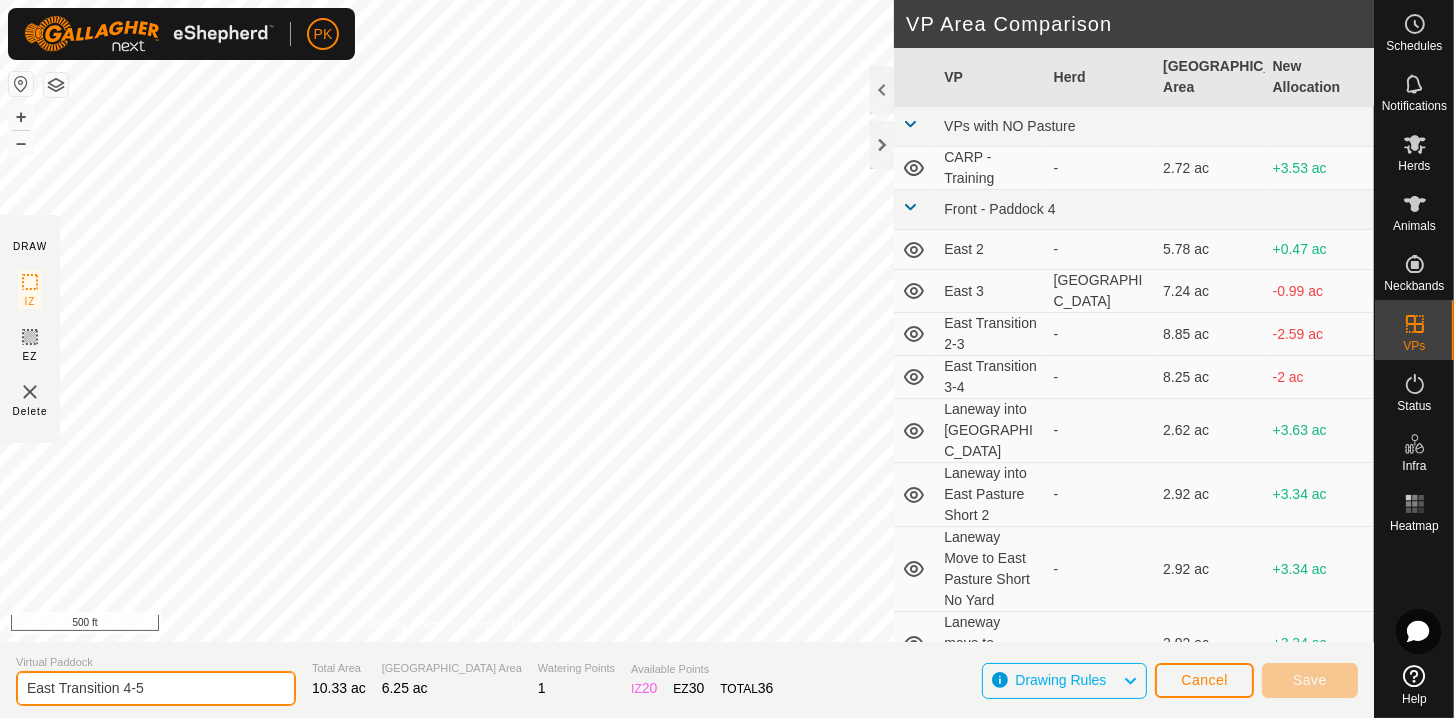 type on "East Transition 4-5" 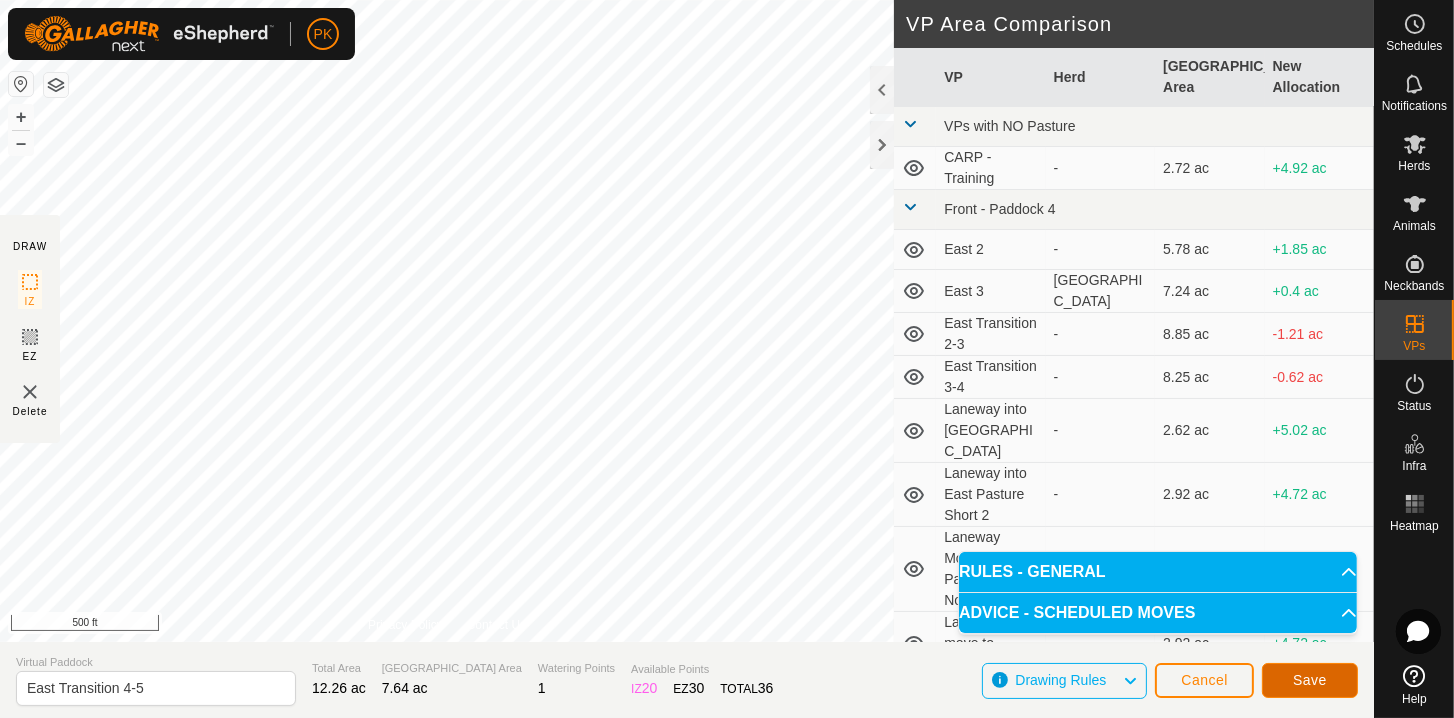 click on "Save" 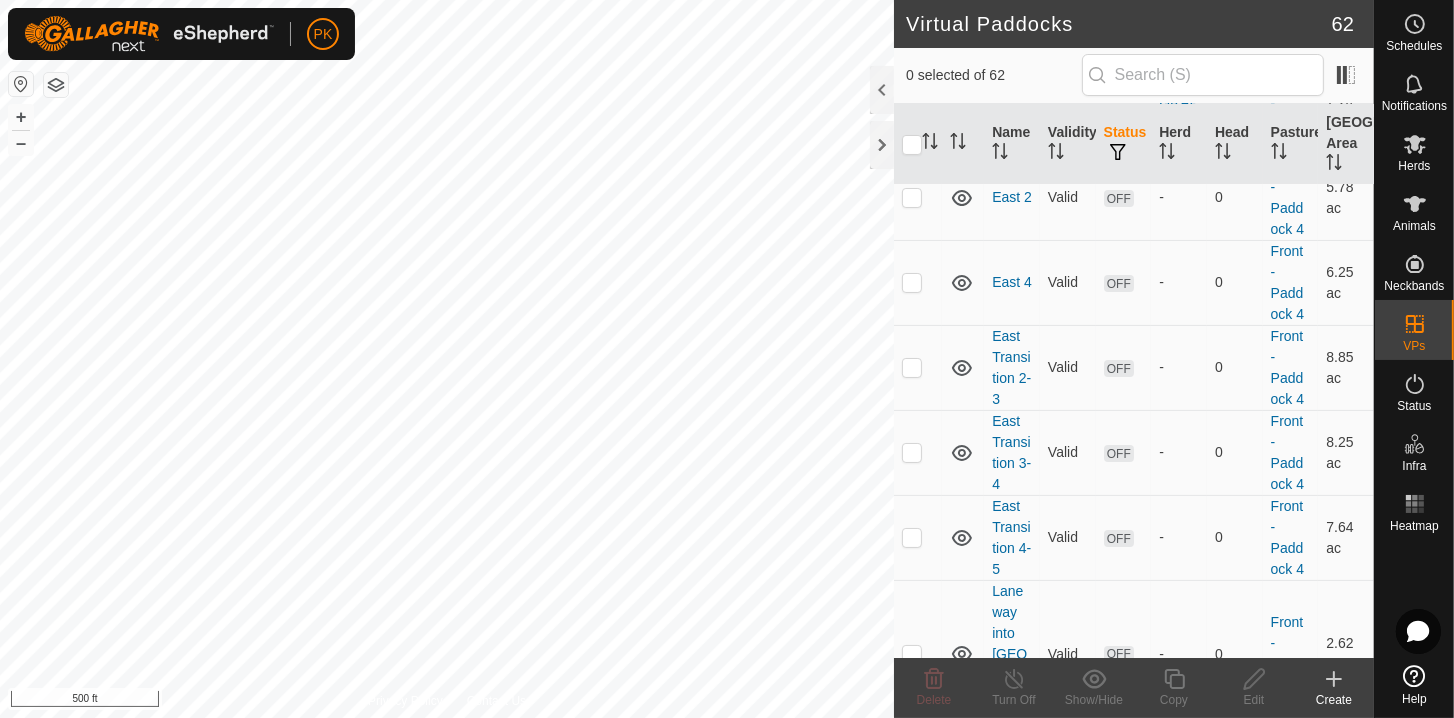 scroll, scrollTop: 295, scrollLeft: 0, axis: vertical 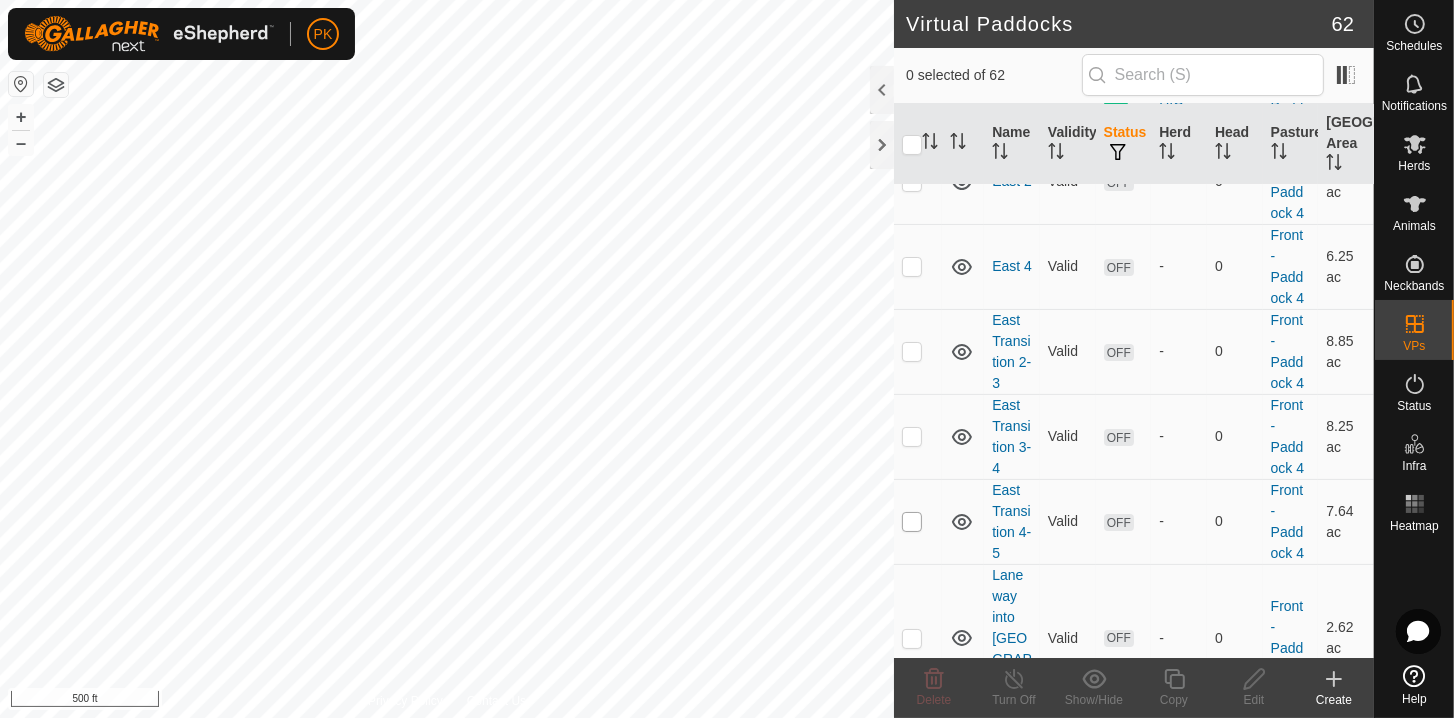 click at bounding box center (912, 522) 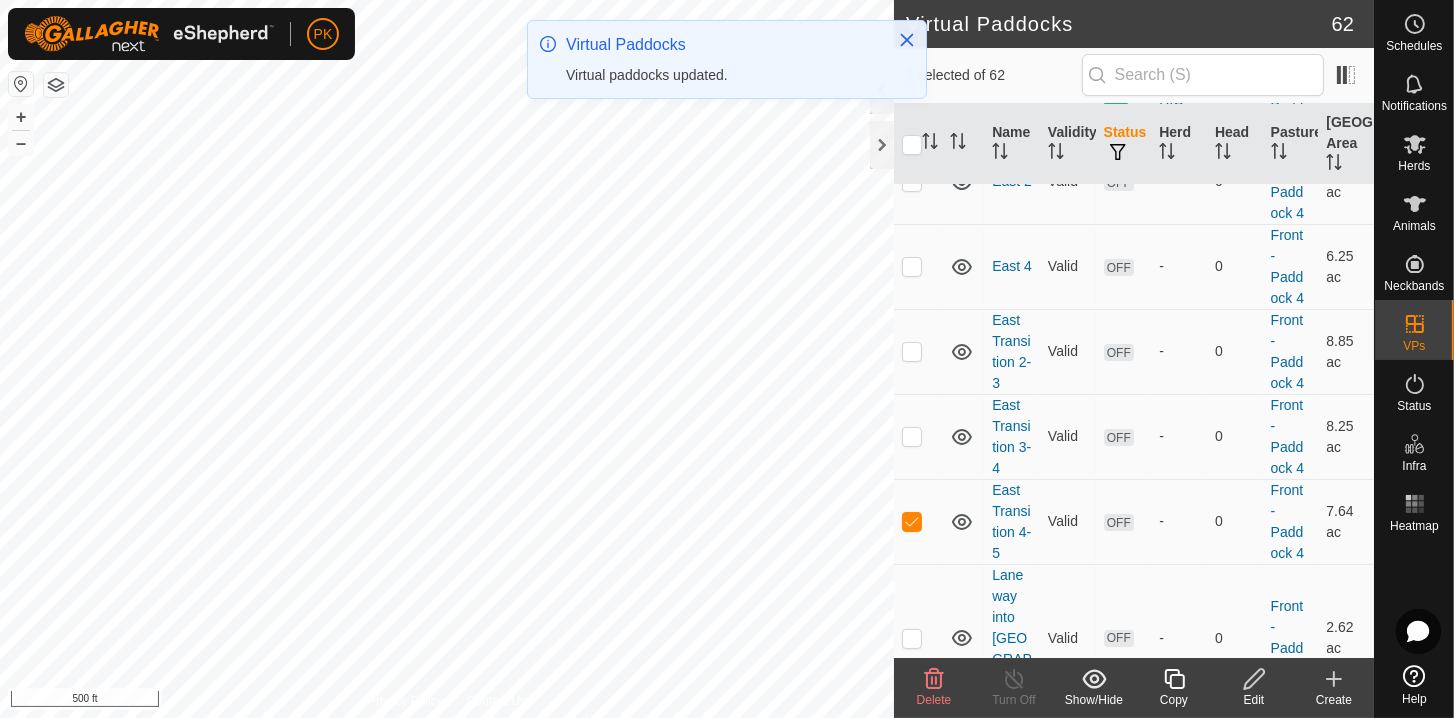 click 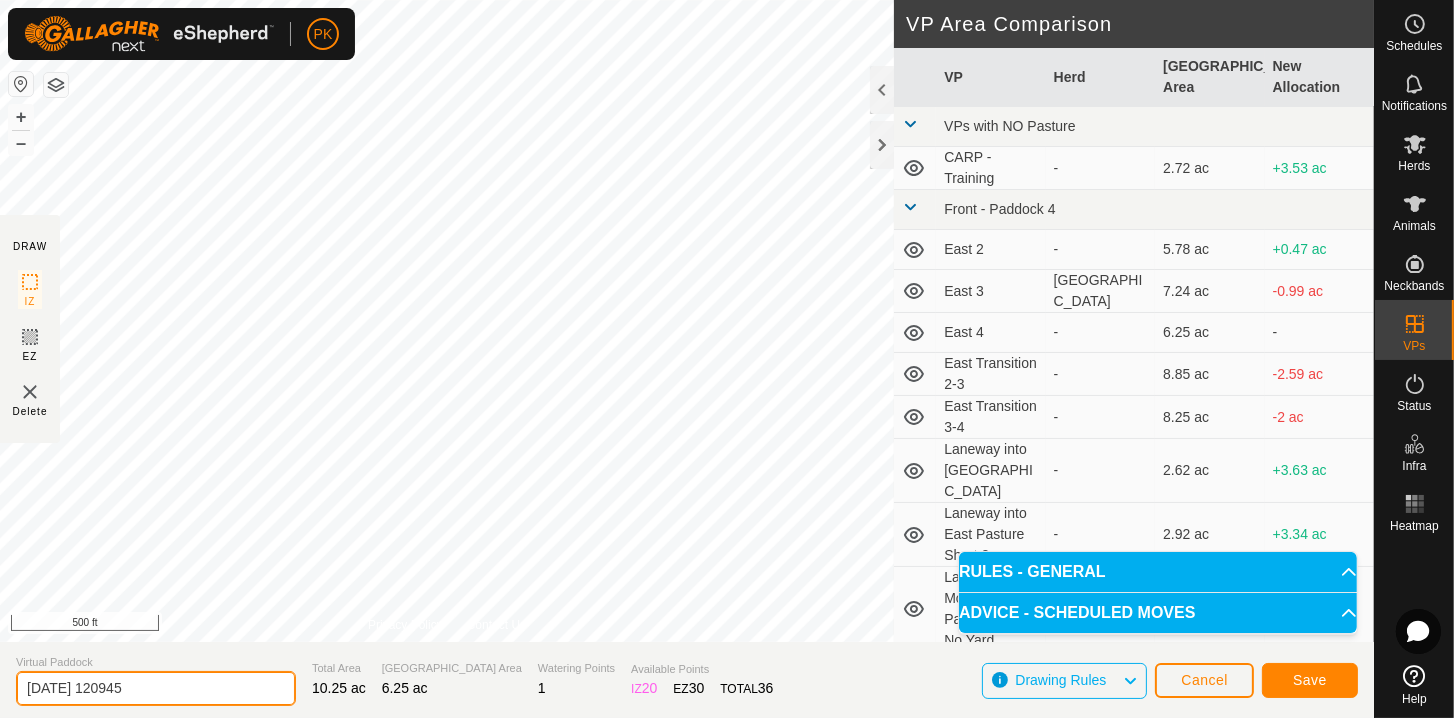 drag, startPoint x: 211, startPoint y: 699, endPoint x: -12, endPoint y: 680, distance: 223.80795 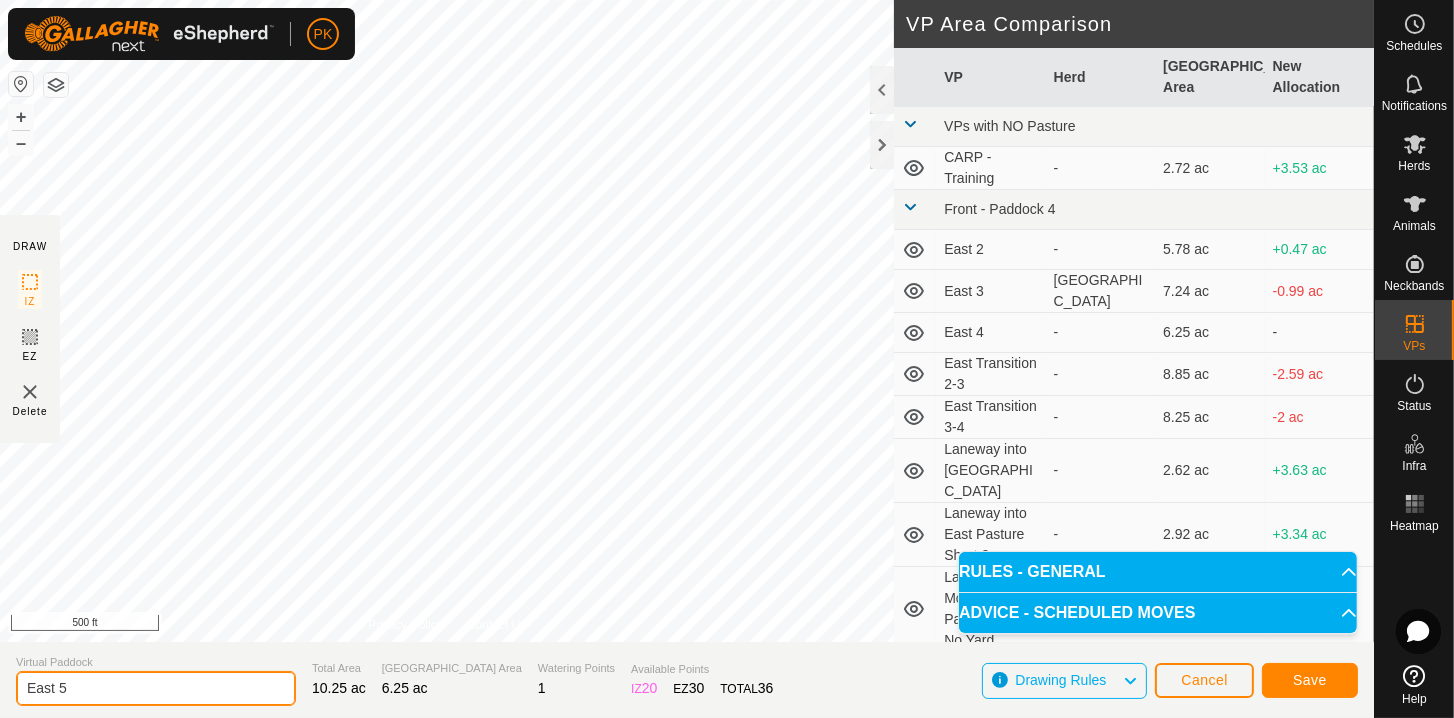 type on "East 5" 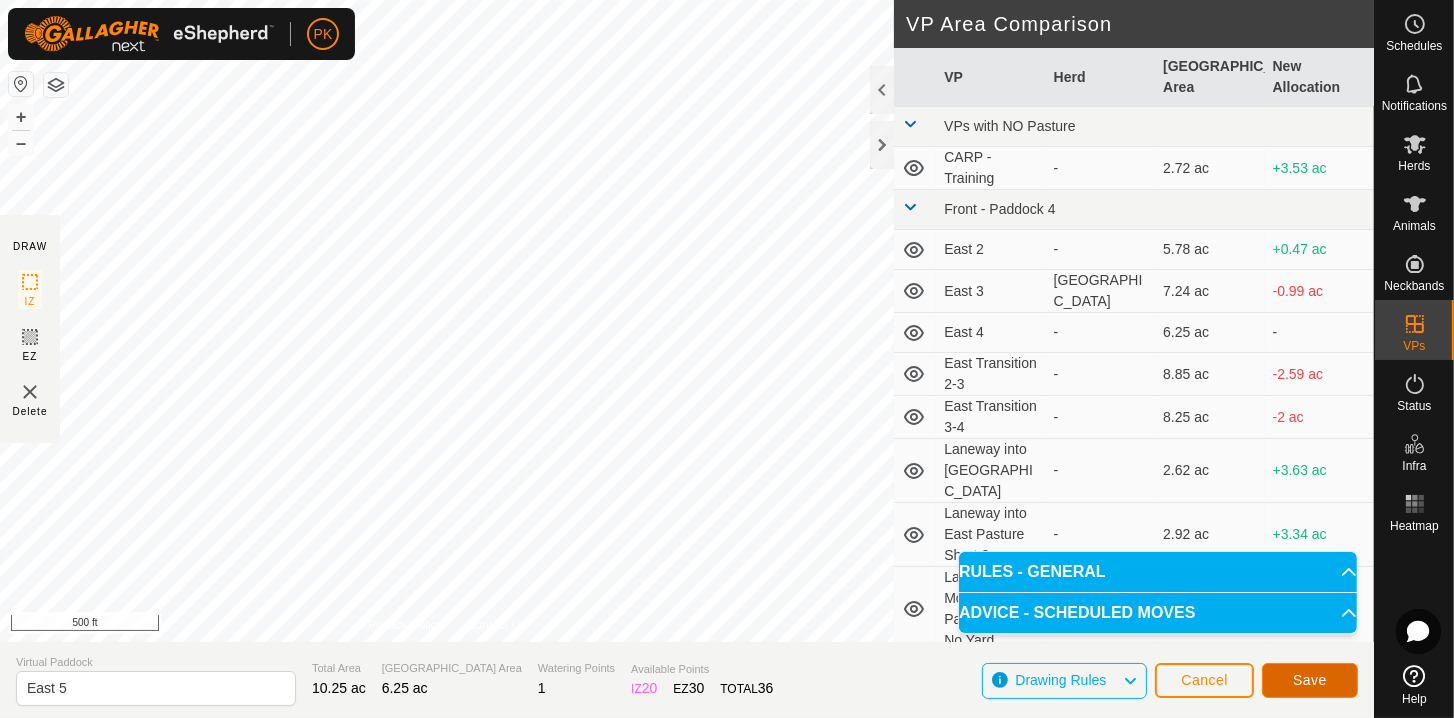 click on "Save" 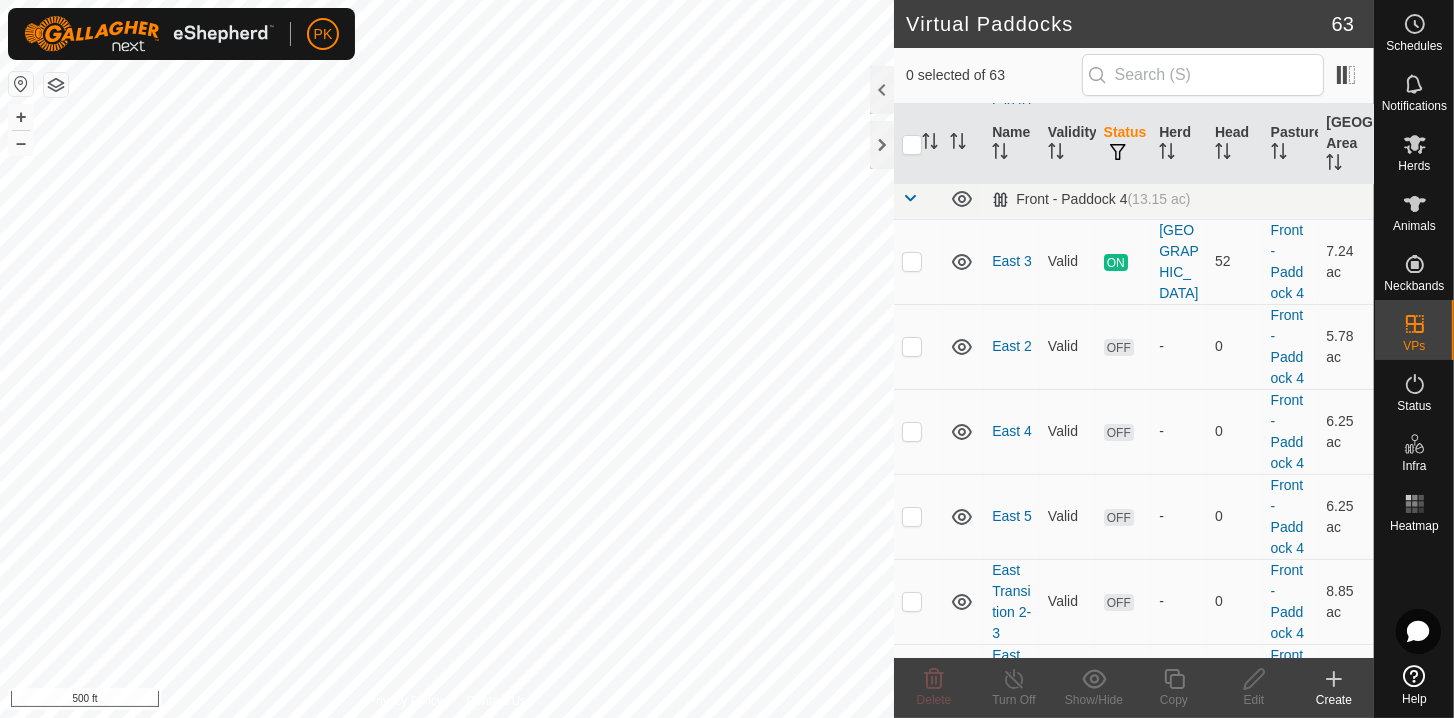 scroll, scrollTop: 140, scrollLeft: 0, axis: vertical 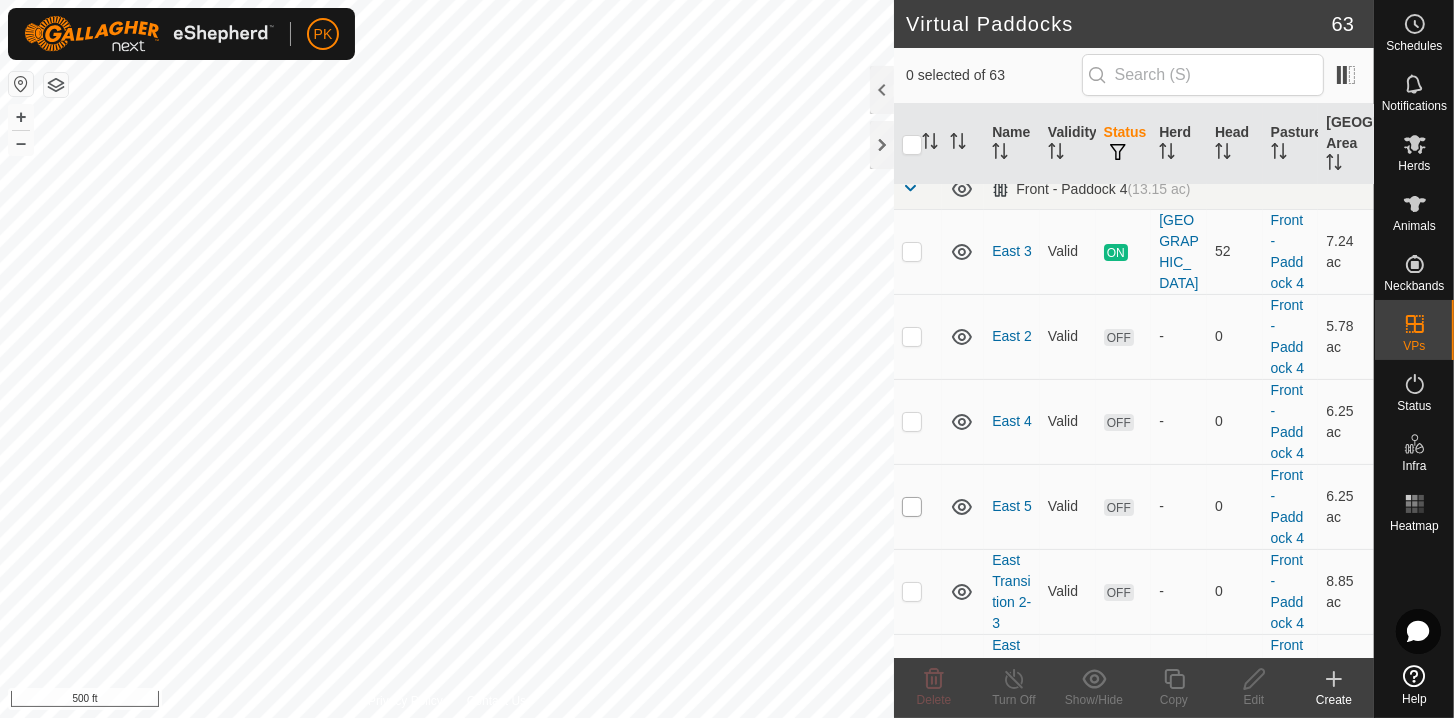 click at bounding box center [912, 507] 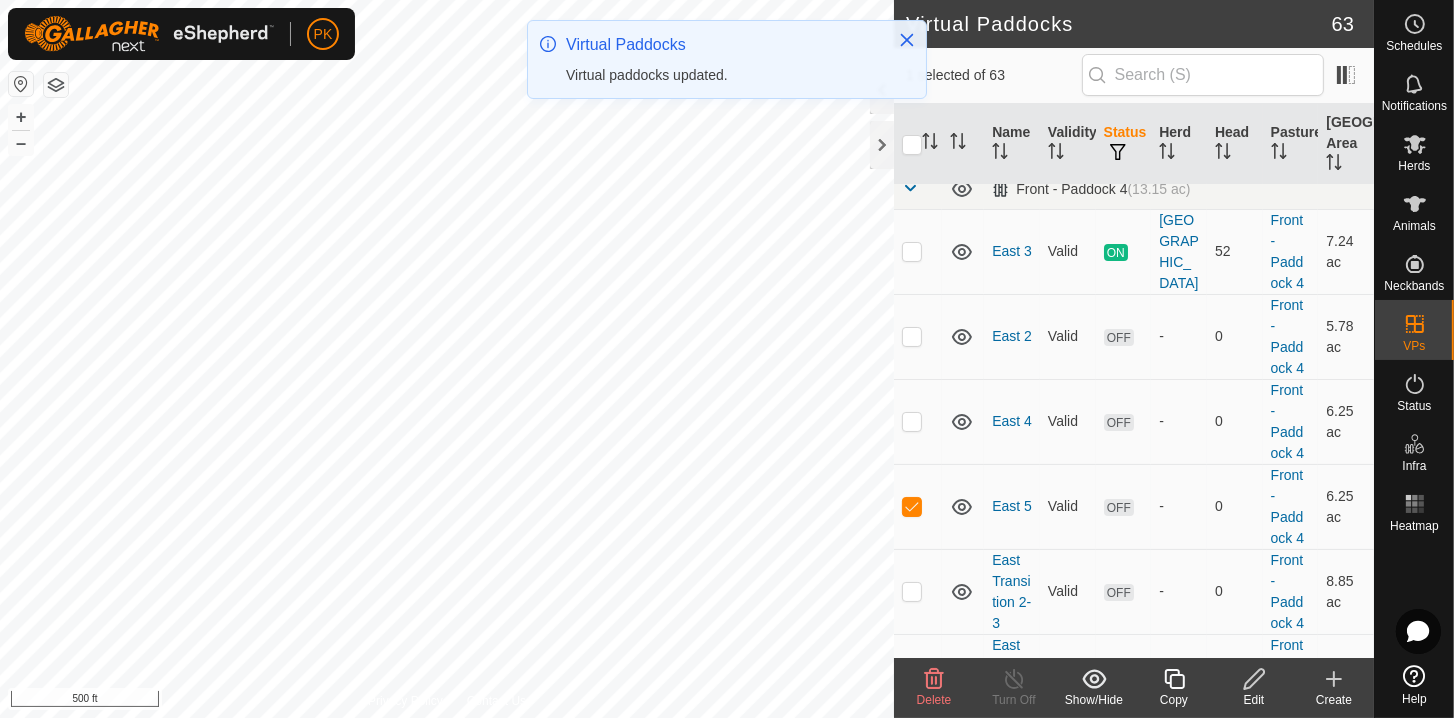 click 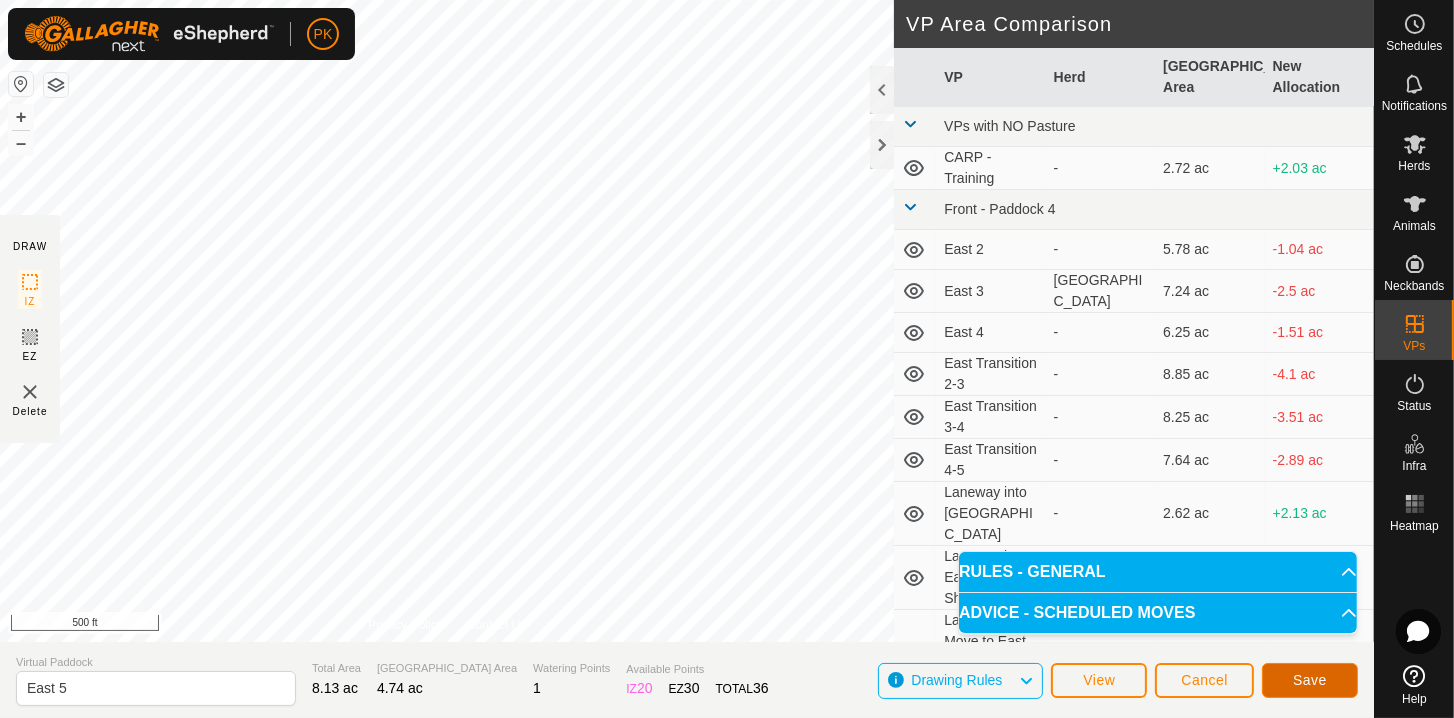 click on "Save" 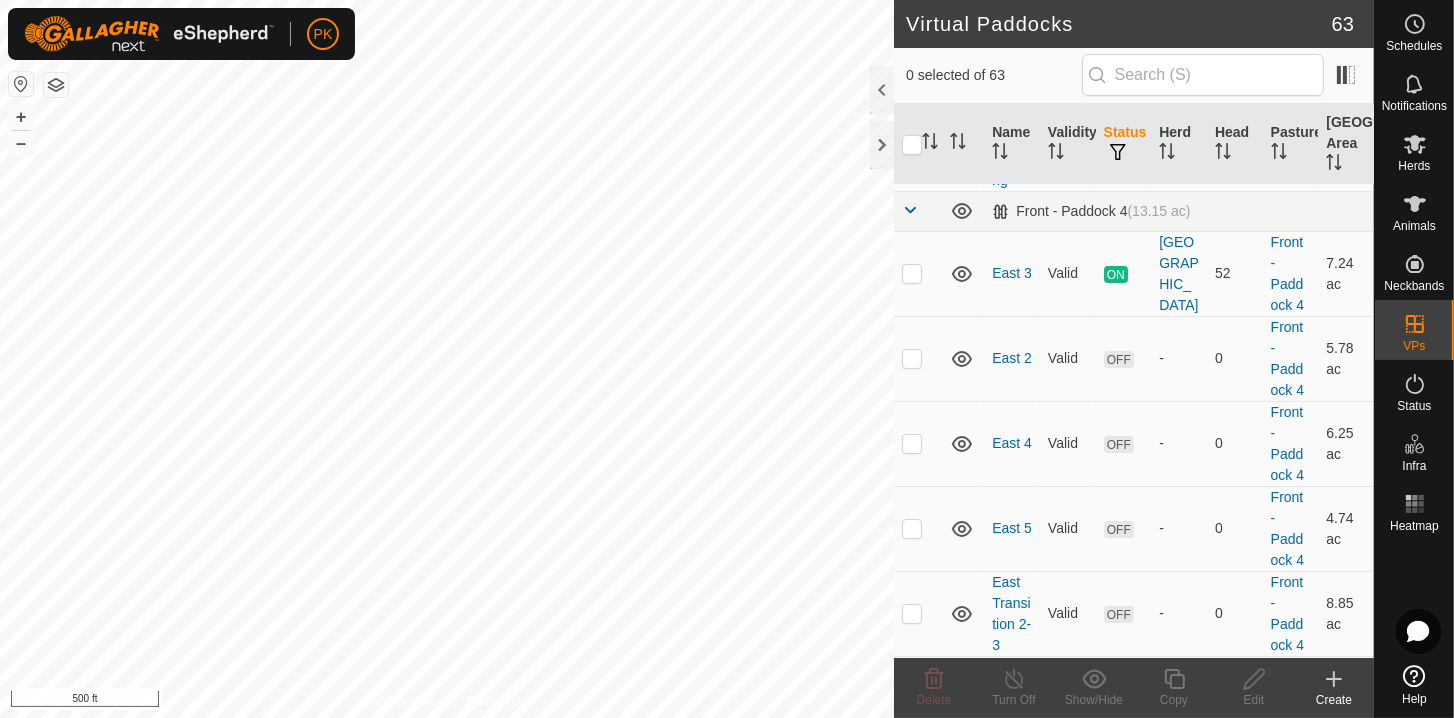 scroll, scrollTop: 119, scrollLeft: 0, axis: vertical 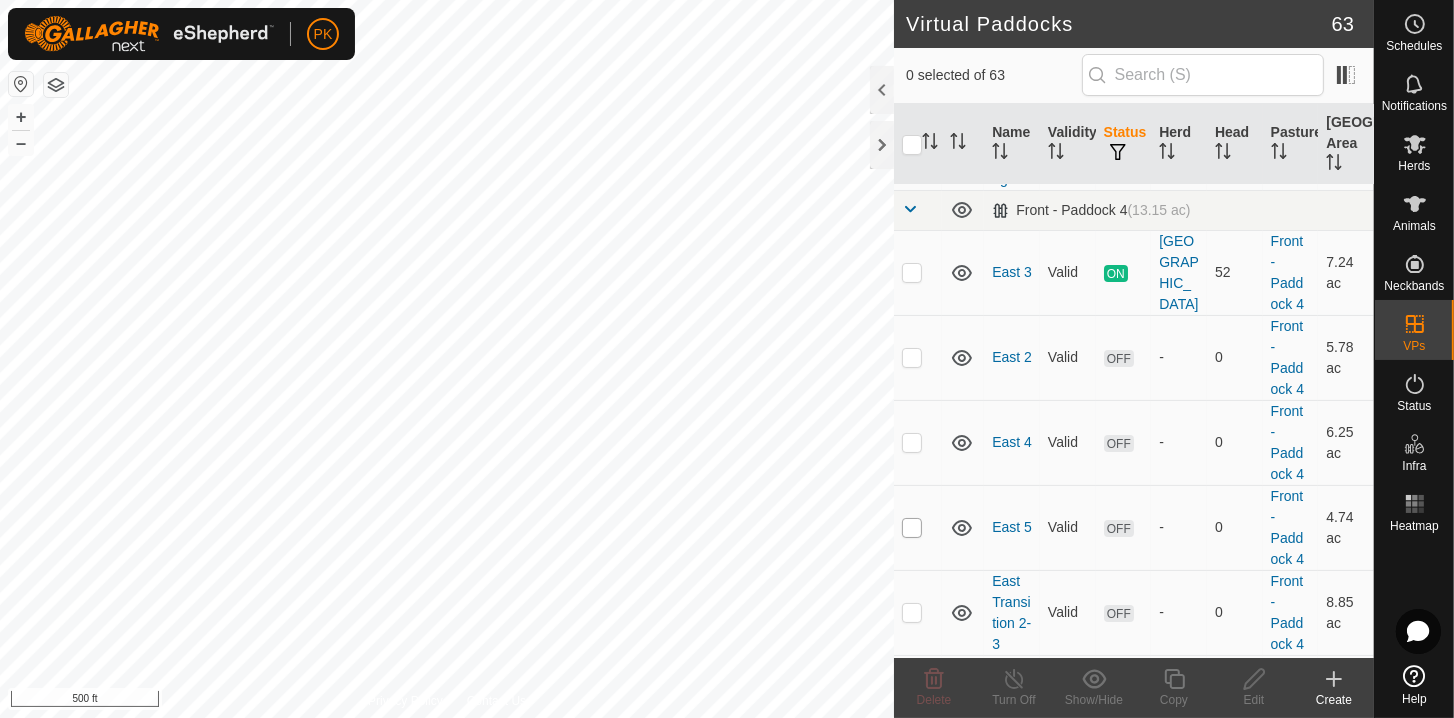 click at bounding box center (912, 528) 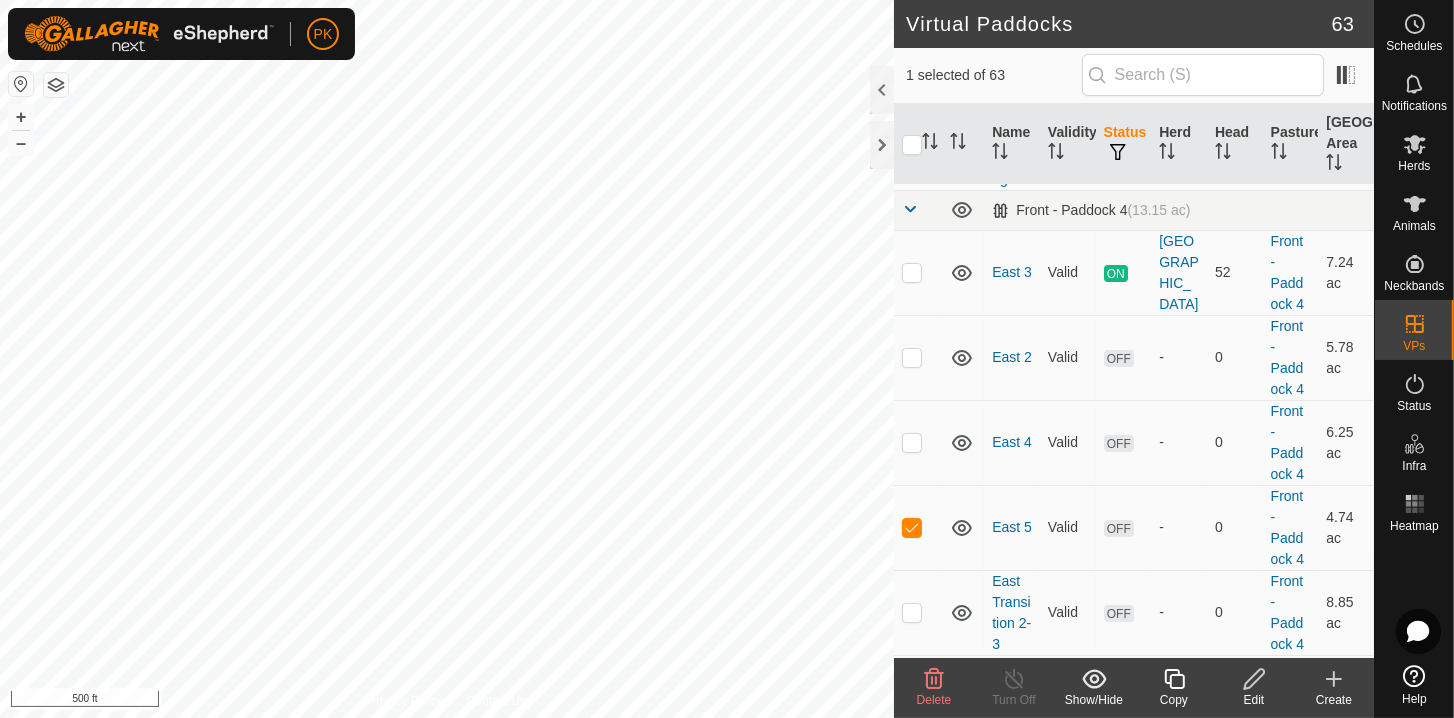 click 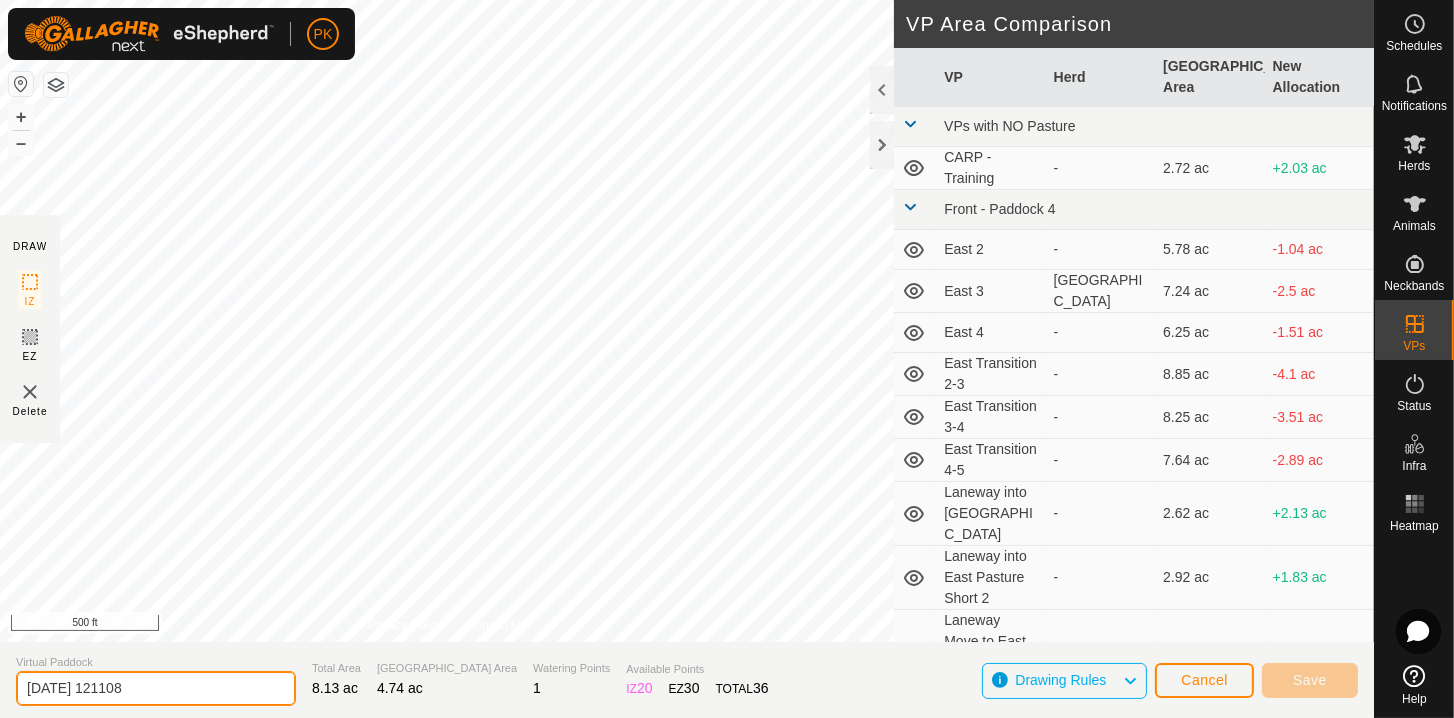 drag, startPoint x: 178, startPoint y: 690, endPoint x: -27, endPoint y: 685, distance: 205.06097 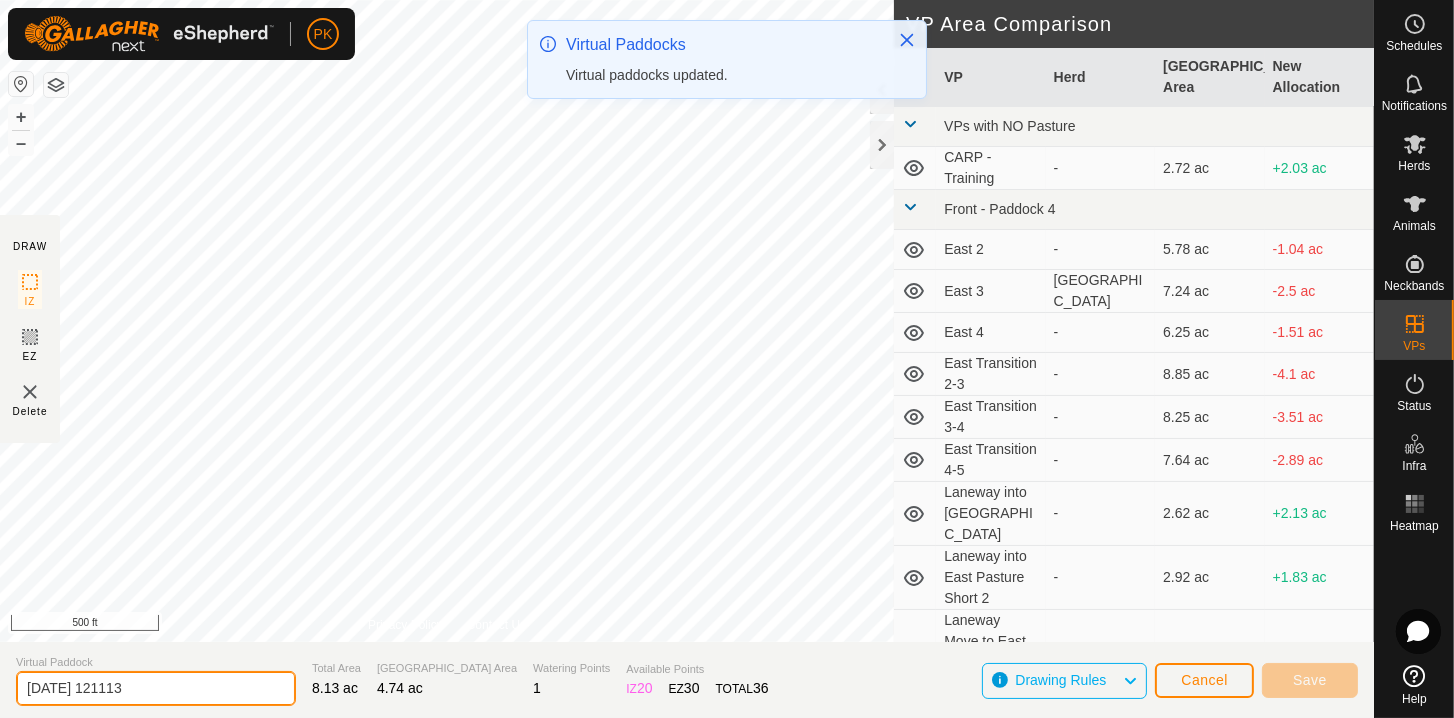 drag, startPoint x: 195, startPoint y: 690, endPoint x: -27, endPoint y: 682, distance: 222.1441 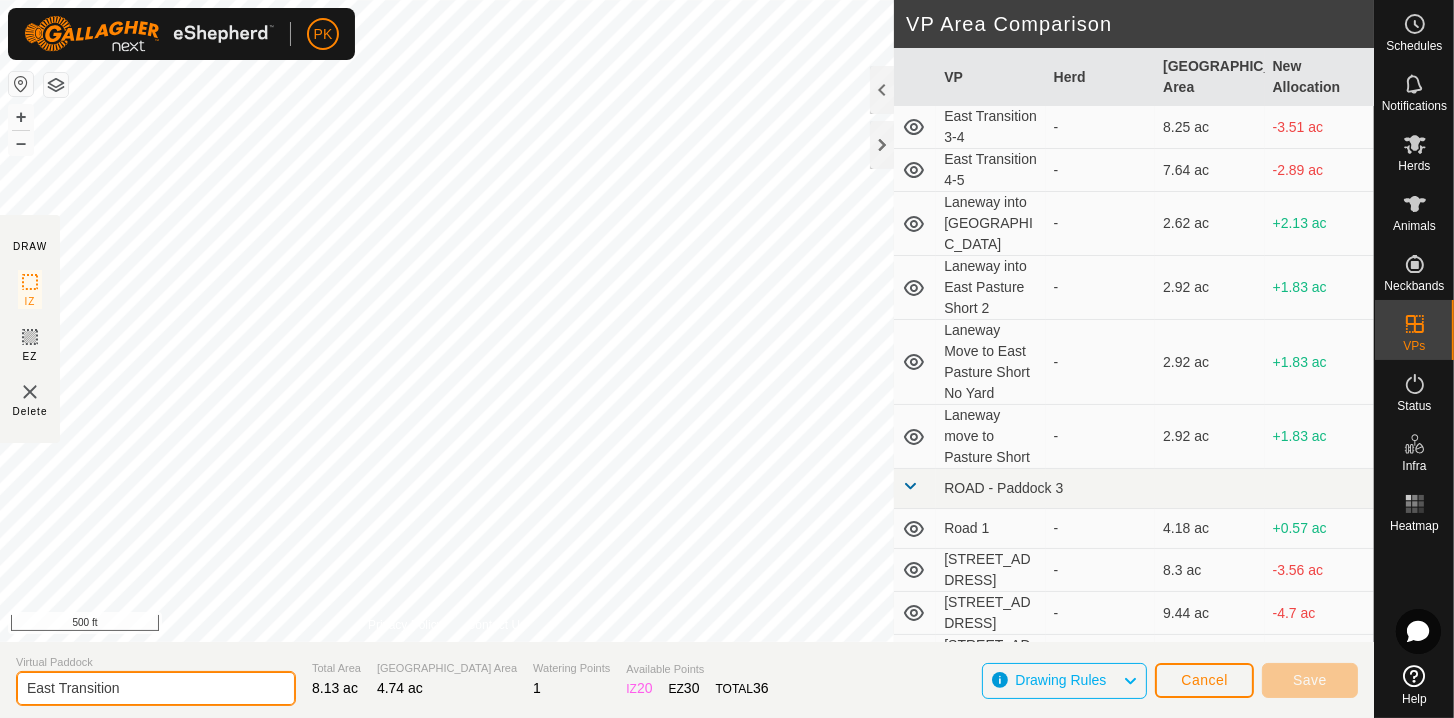 scroll, scrollTop: 0, scrollLeft: 0, axis: both 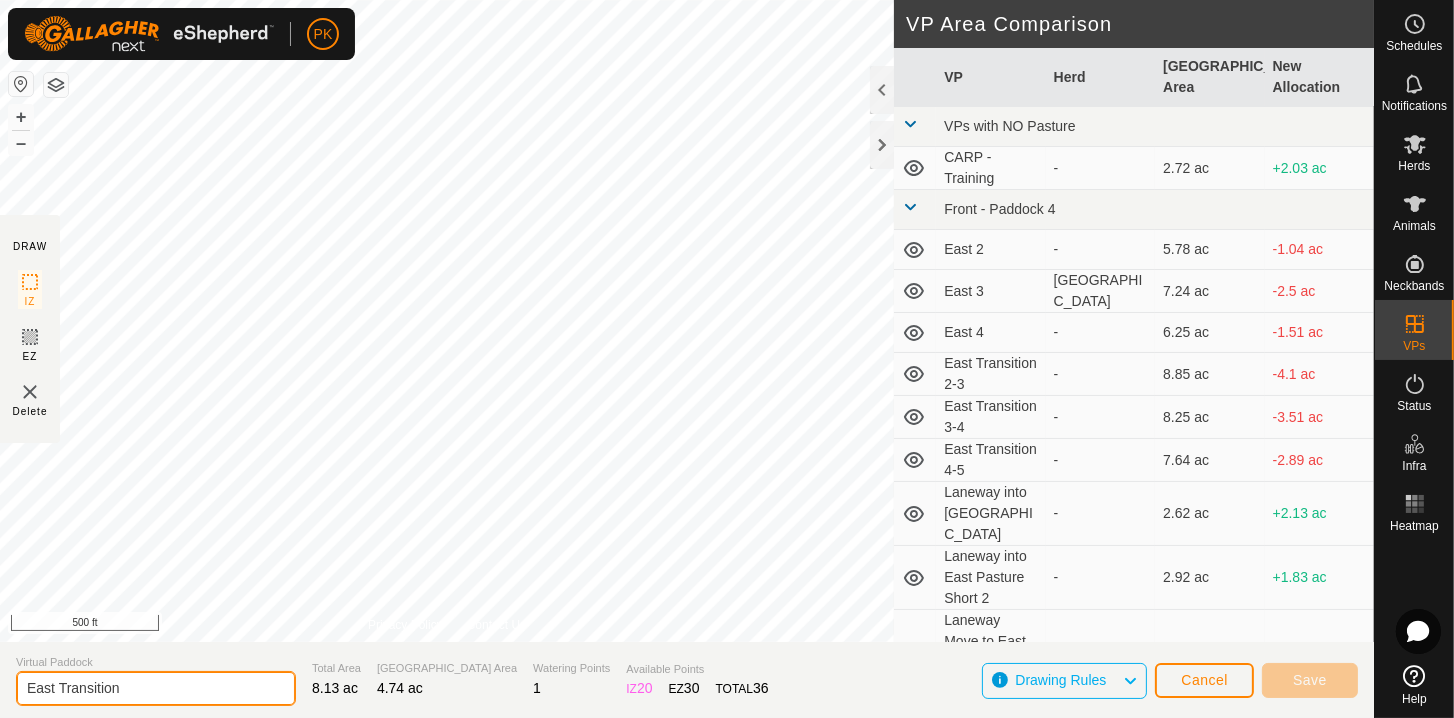 drag, startPoint x: 169, startPoint y: 684, endPoint x: -27, endPoint y: 689, distance: 196.06377 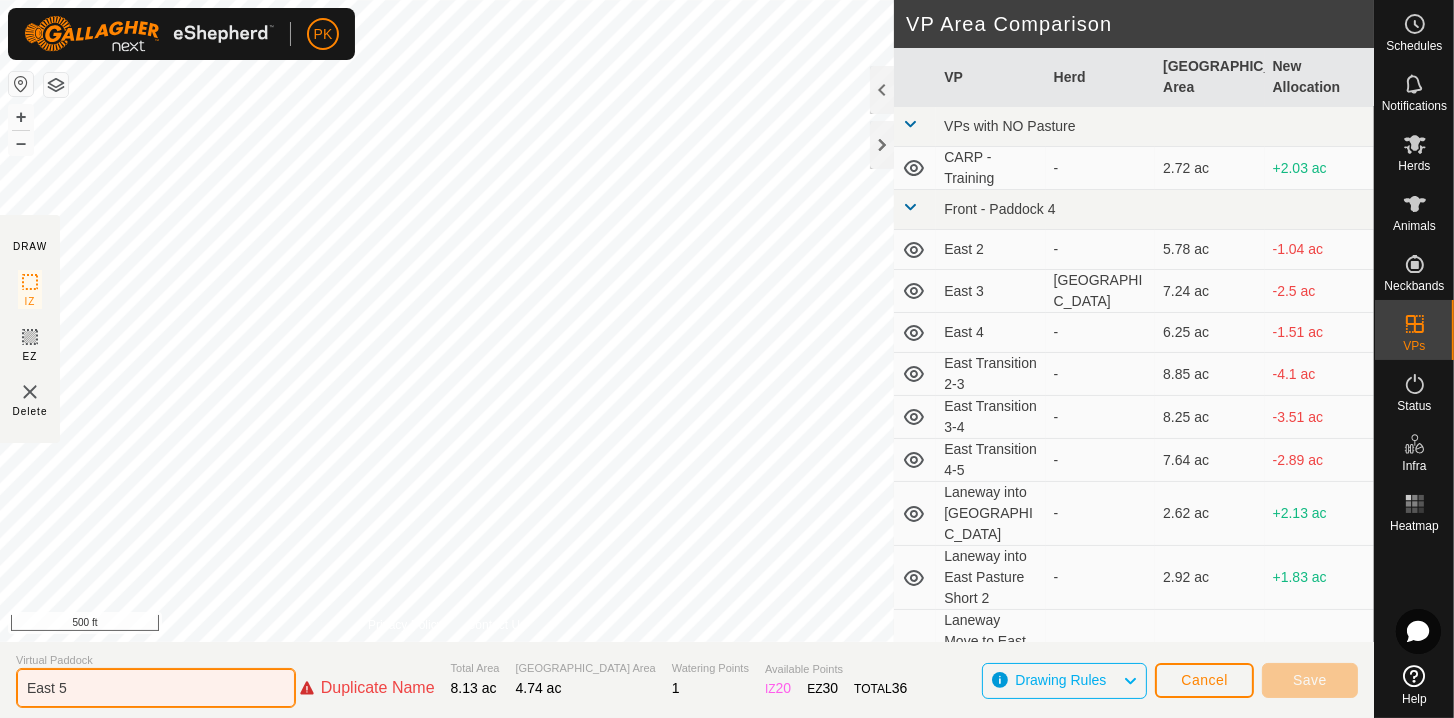 type on "East 5" 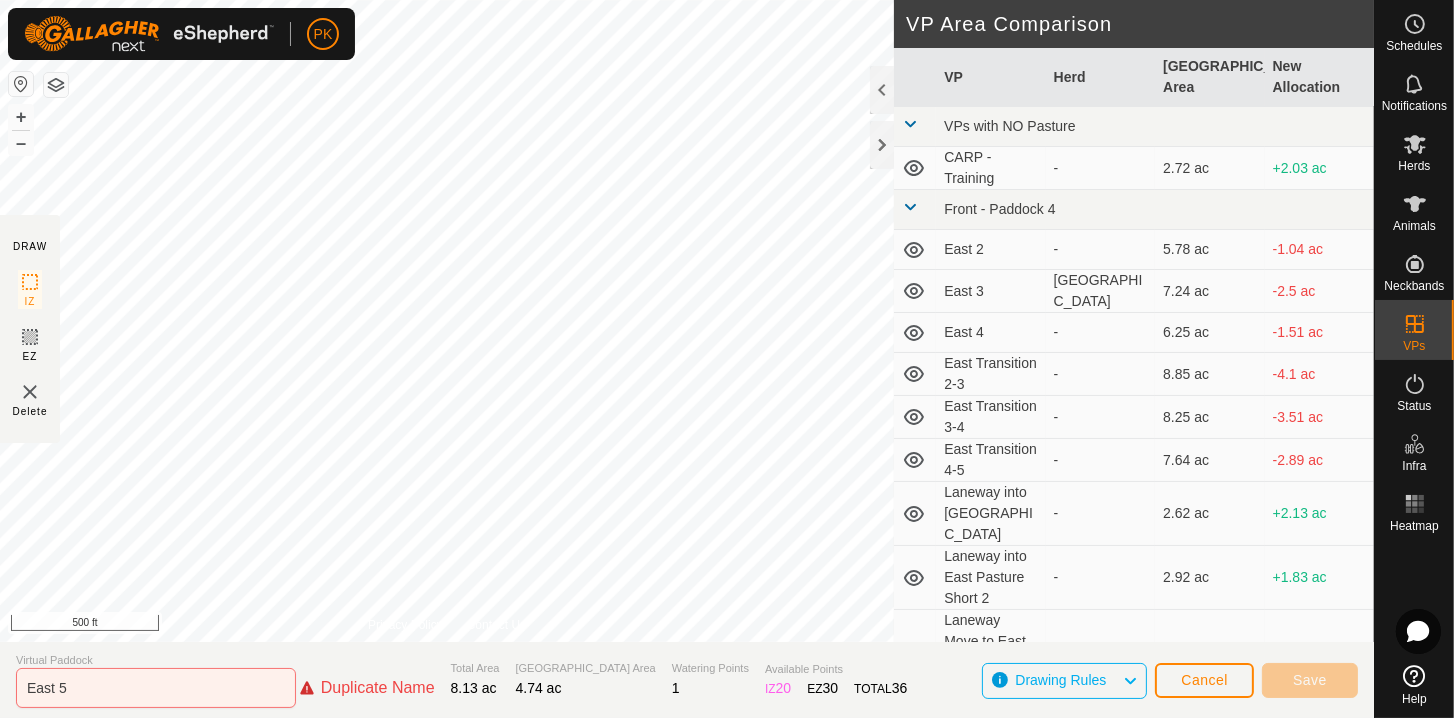 click on "Cancel Save" 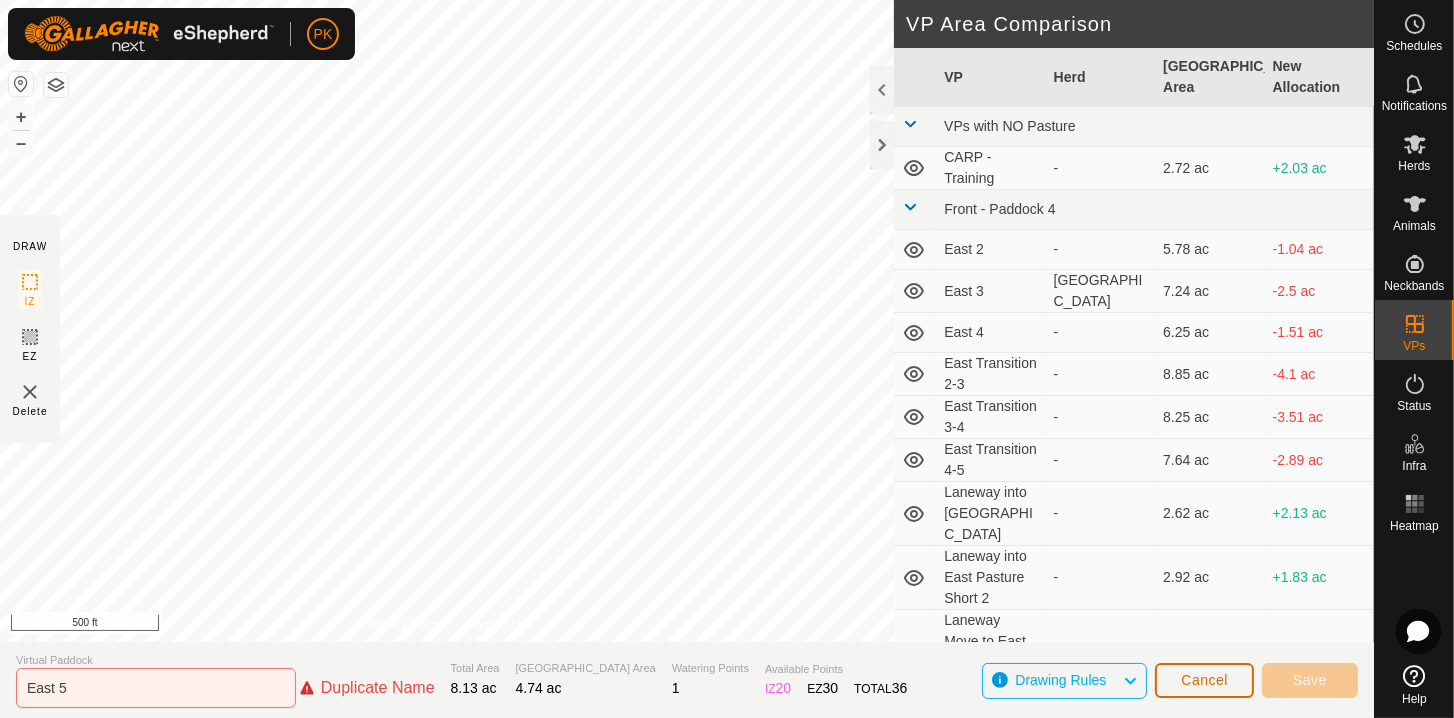 click on "Cancel" 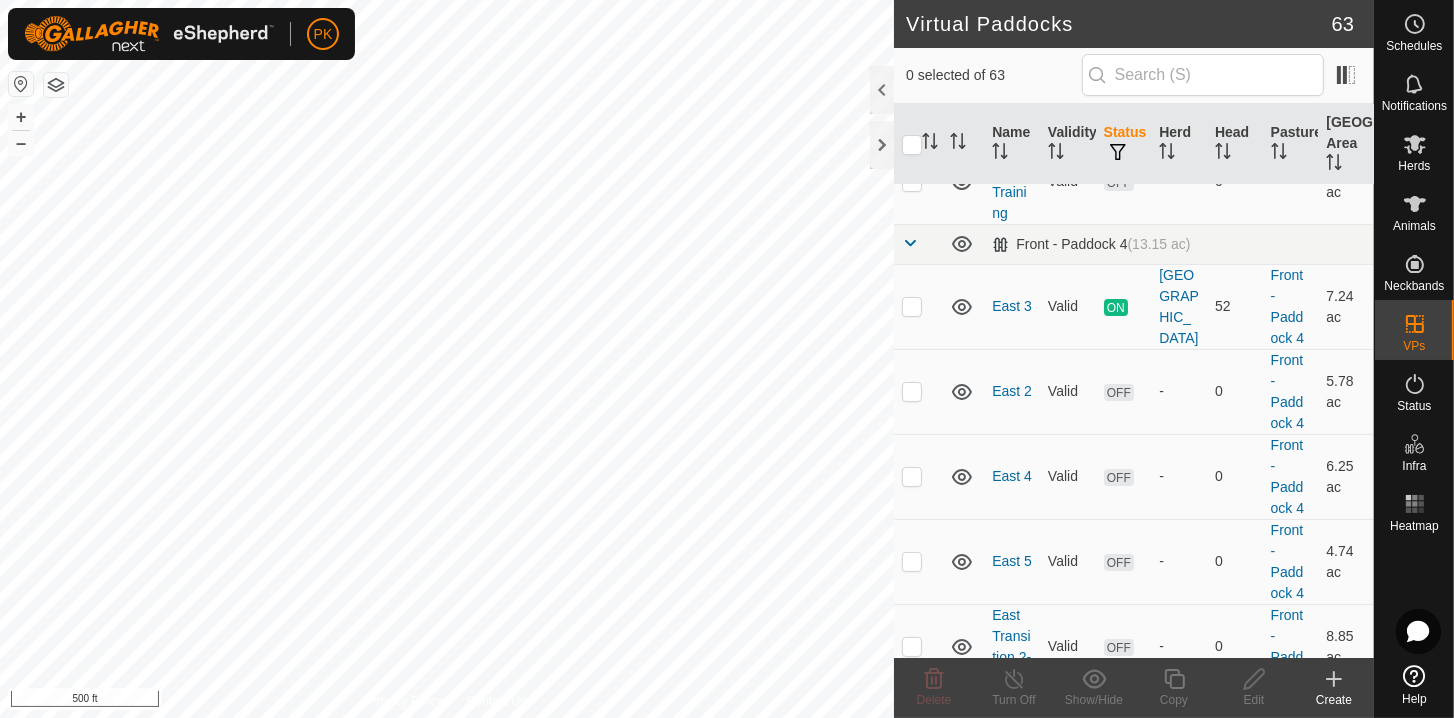 scroll, scrollTop: 93, scrollLeft: 0, axis: vertical 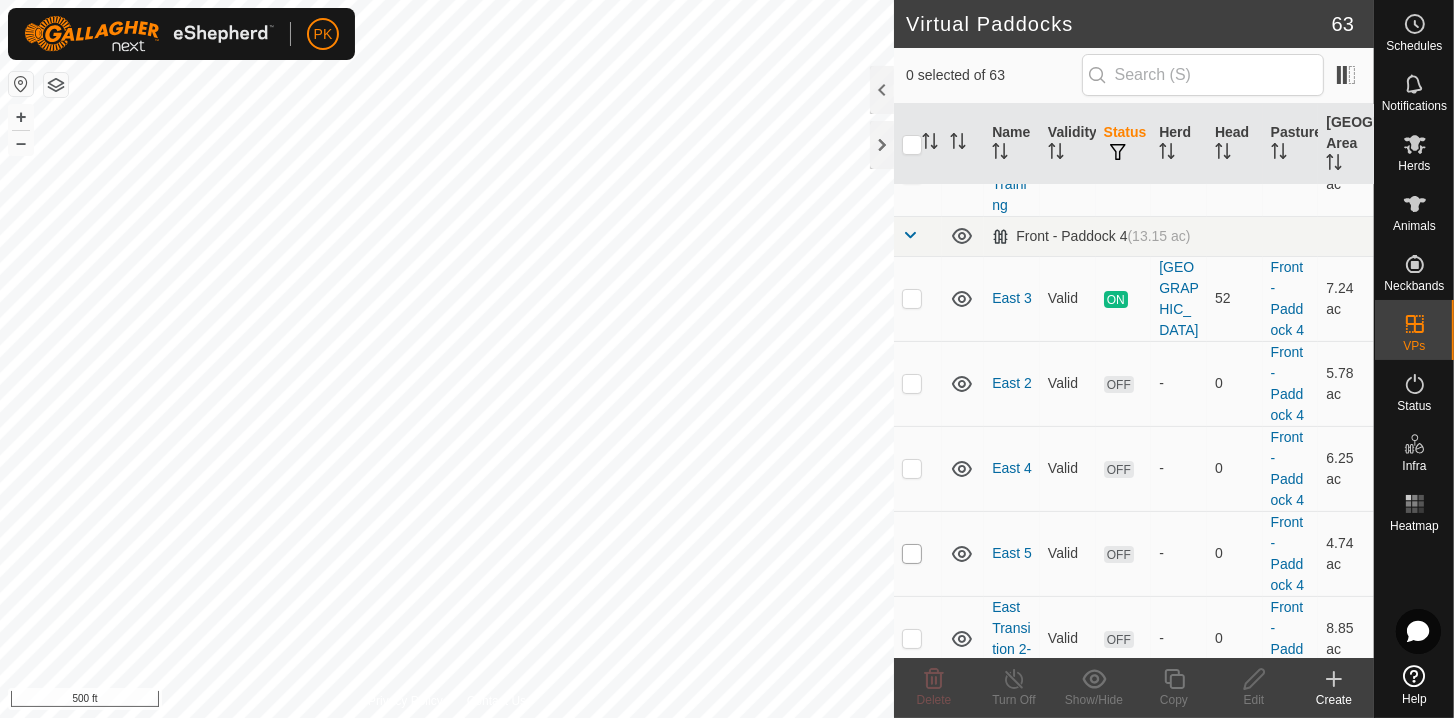 click at bounding box center [912, 554] 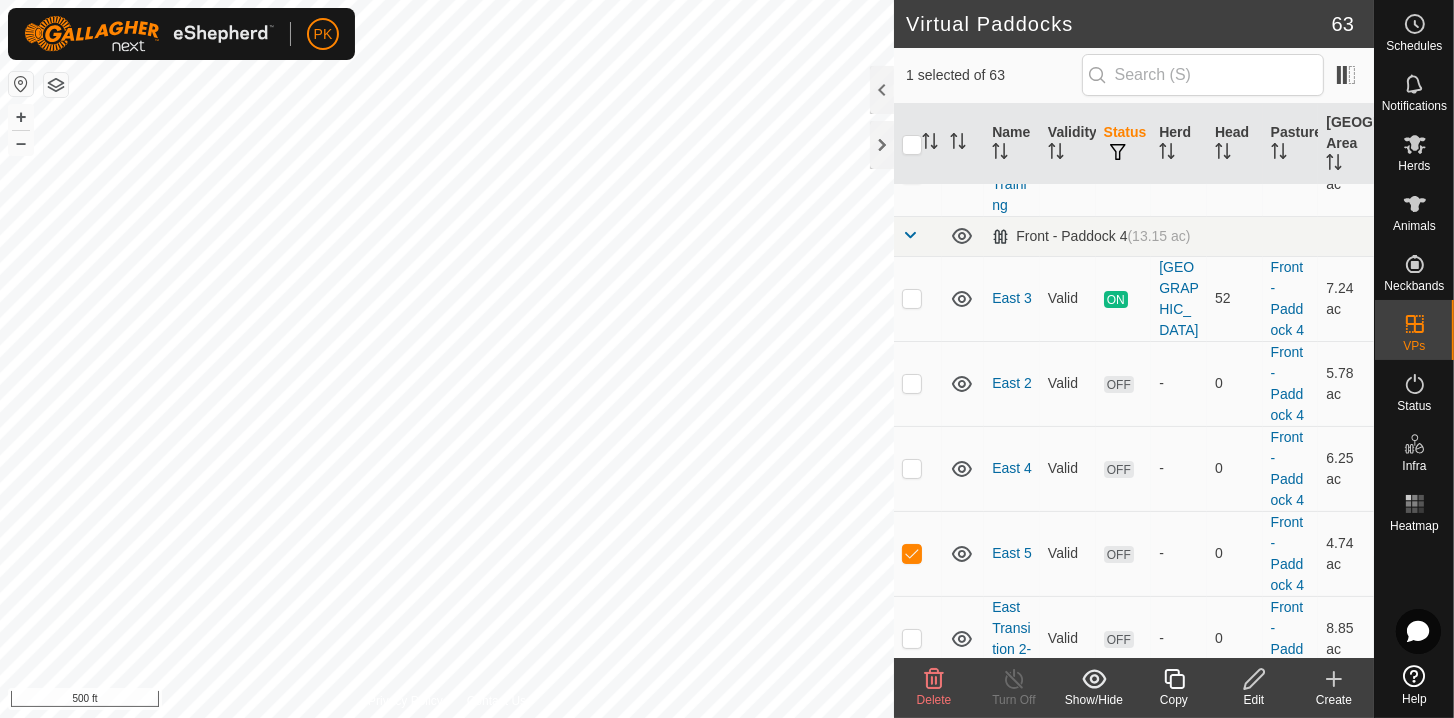 click 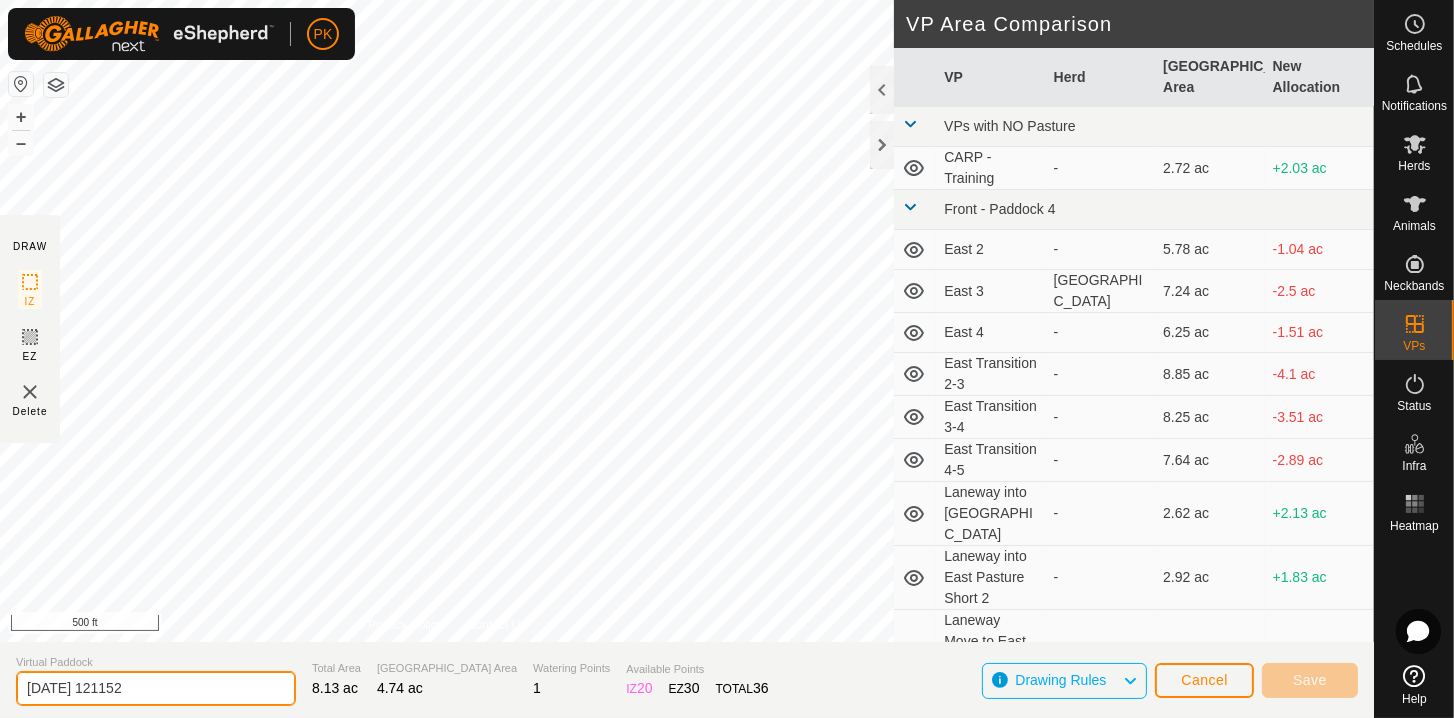 drag, startPoint x: 193, startPoint y: 693, endPoint x: -27, endPoint y: 664, distance: 221.90314 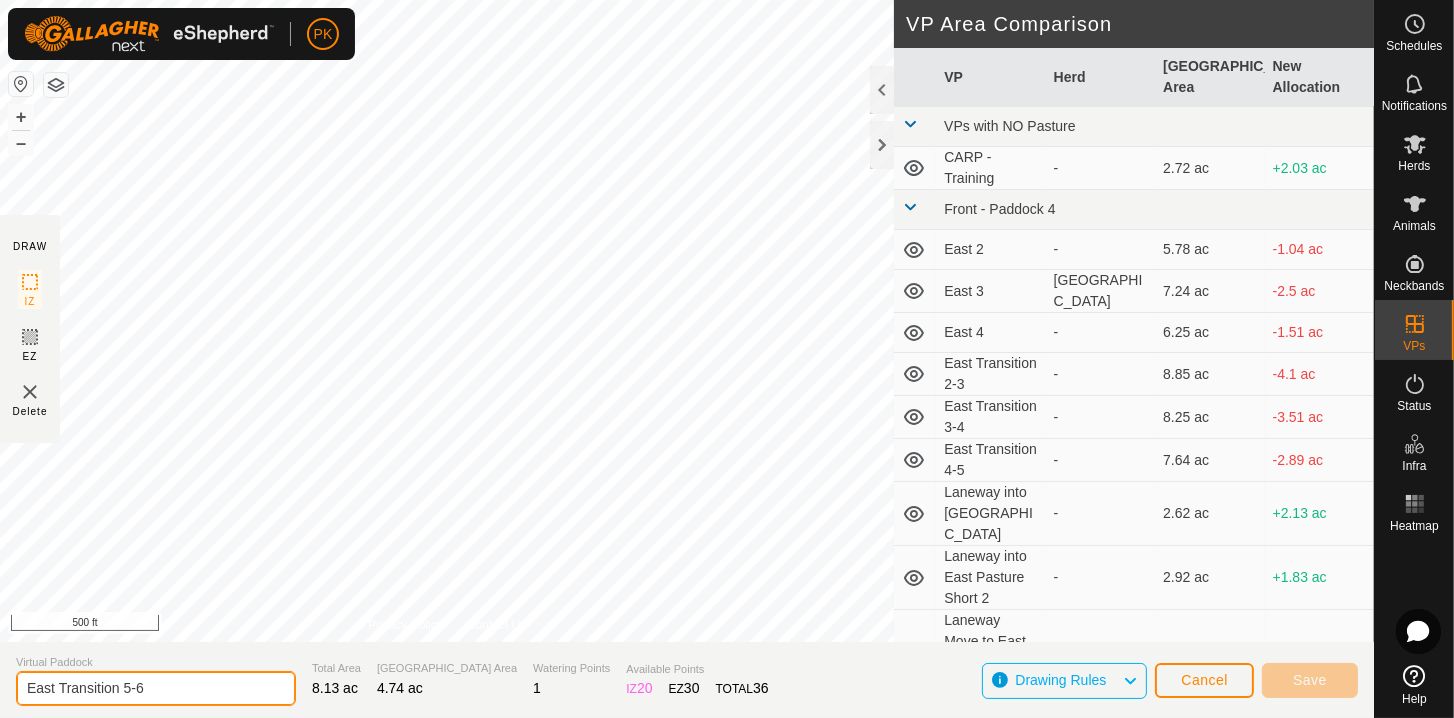 type on "East Transition 5-6" 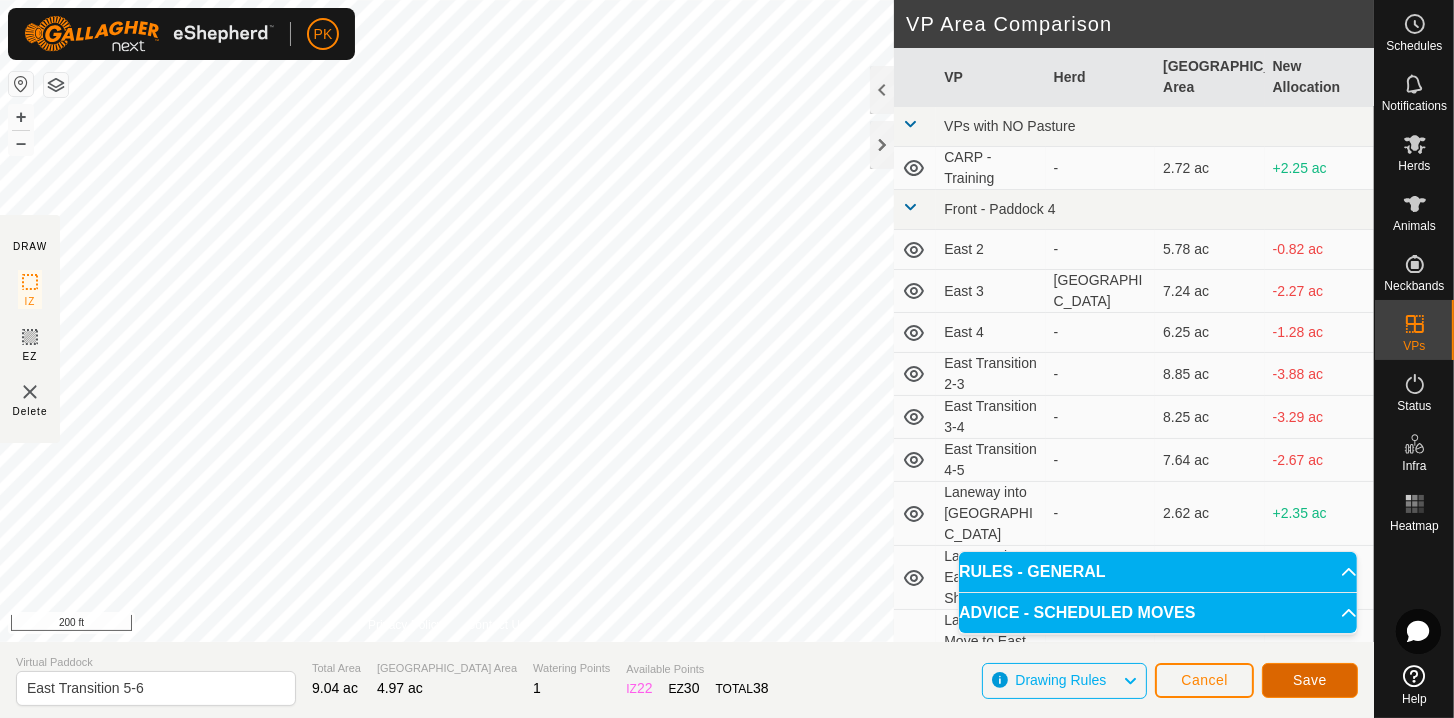 click on "Save" 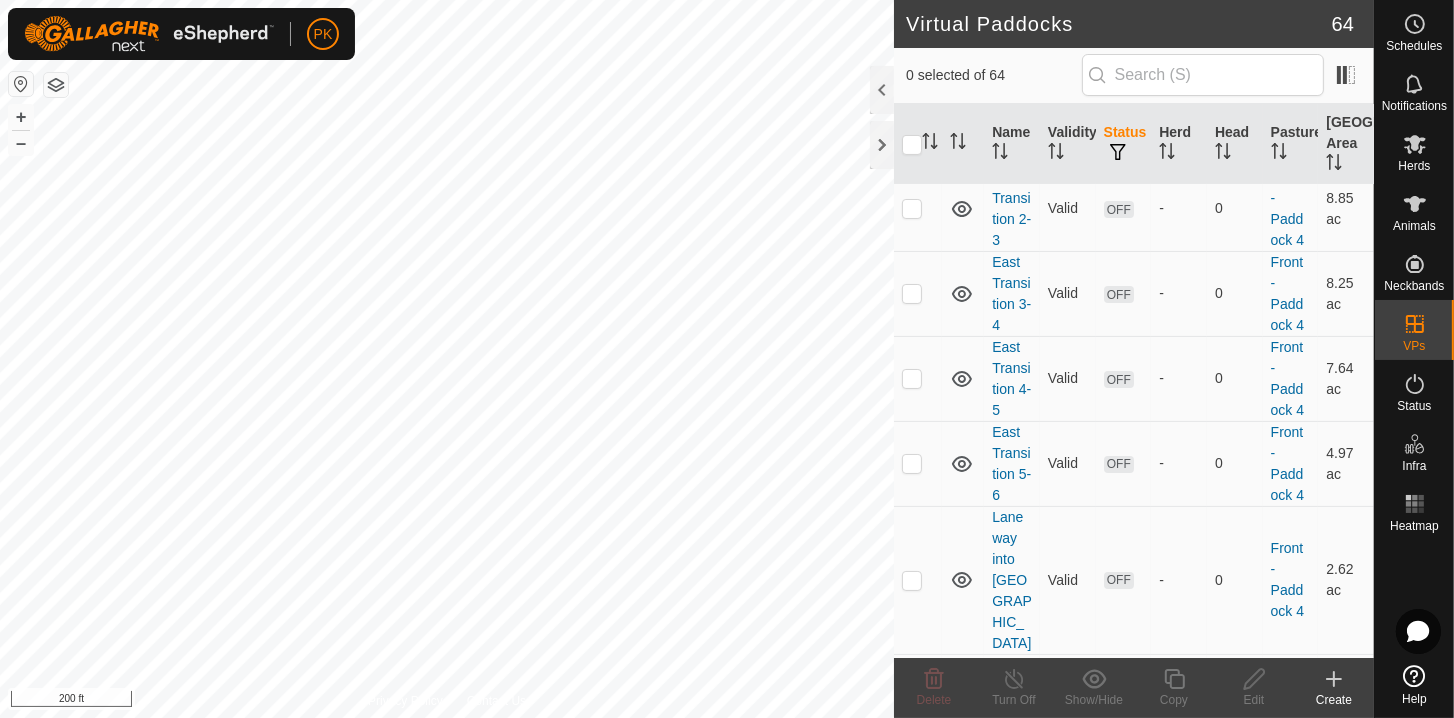 scroll, scrollTop: 521, scrollLeft: 0, axis: vertical 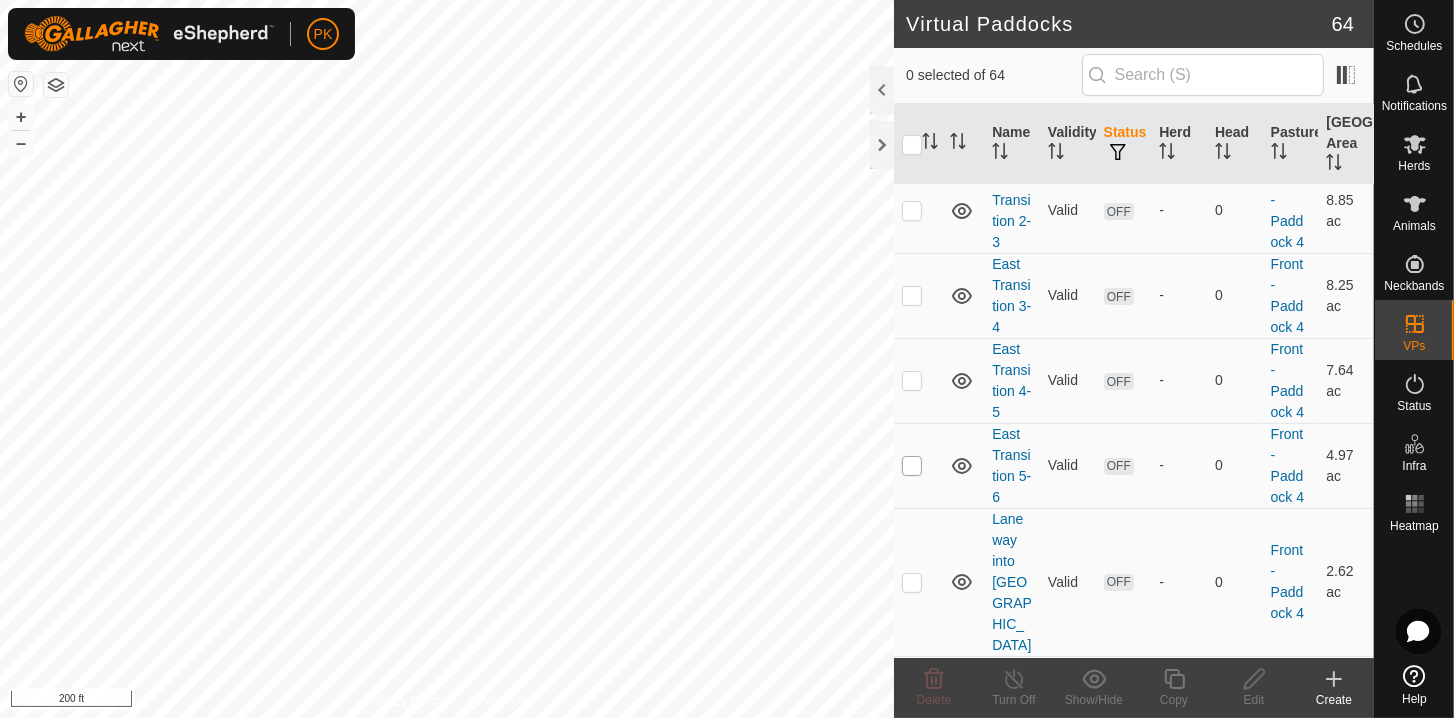 click at bounding box center [912, 466] 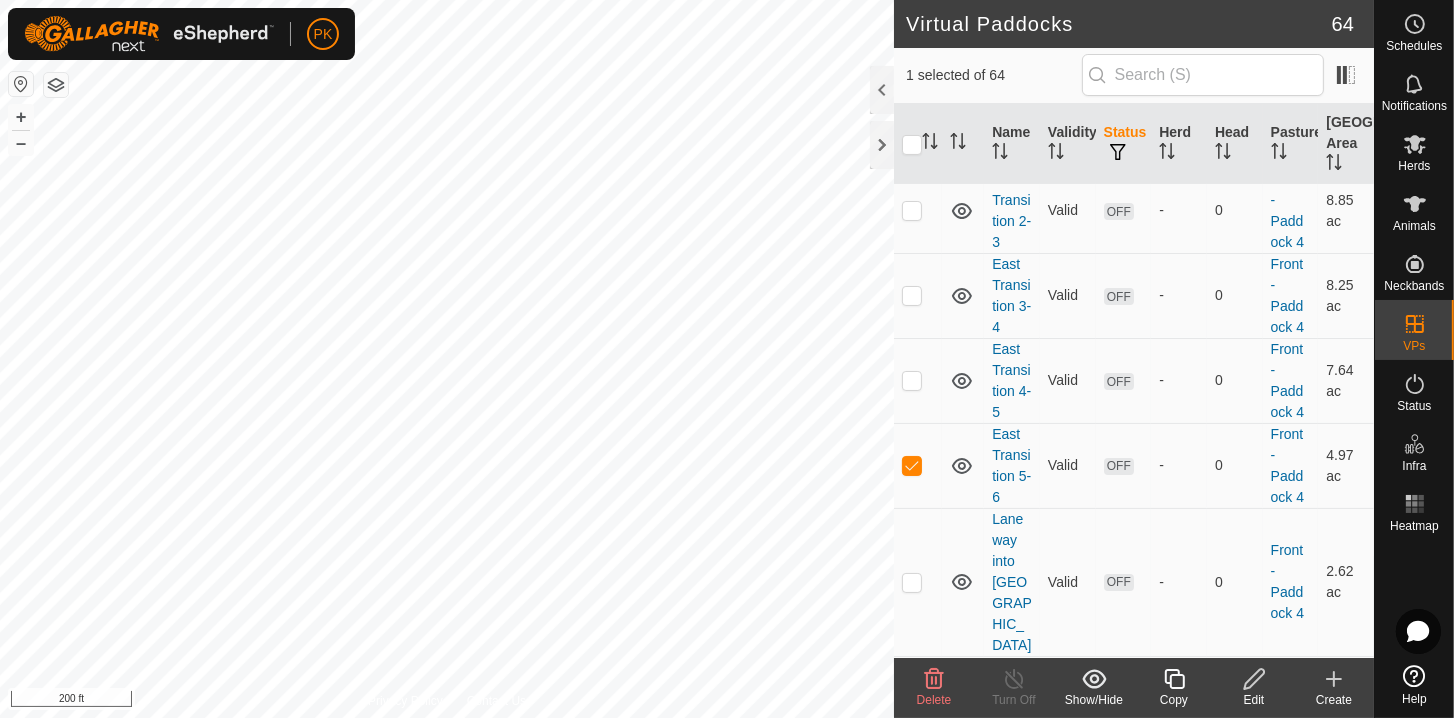click 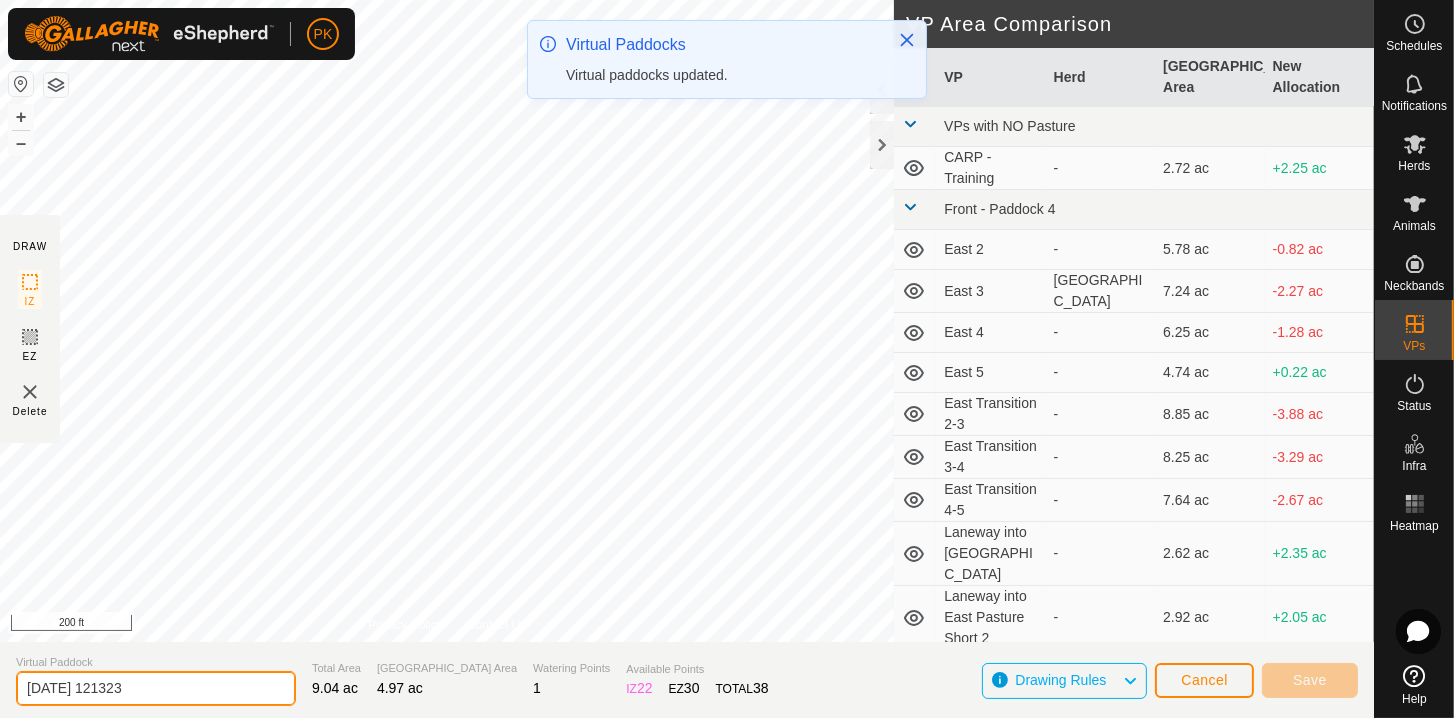 drag, startPoint x: 210, startPoint y: 694, endPoint x: 7, endPoint y: 673, distance: 204.08331 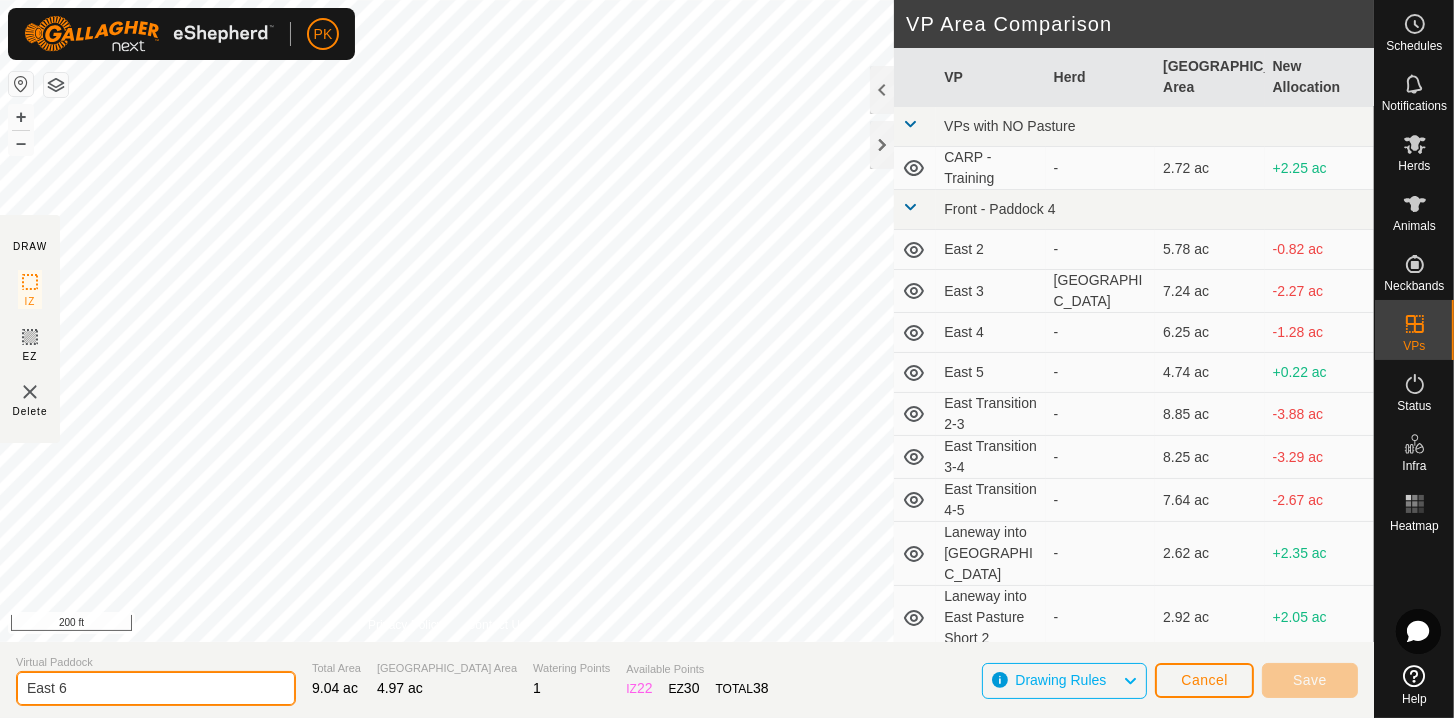 type on "East 6" 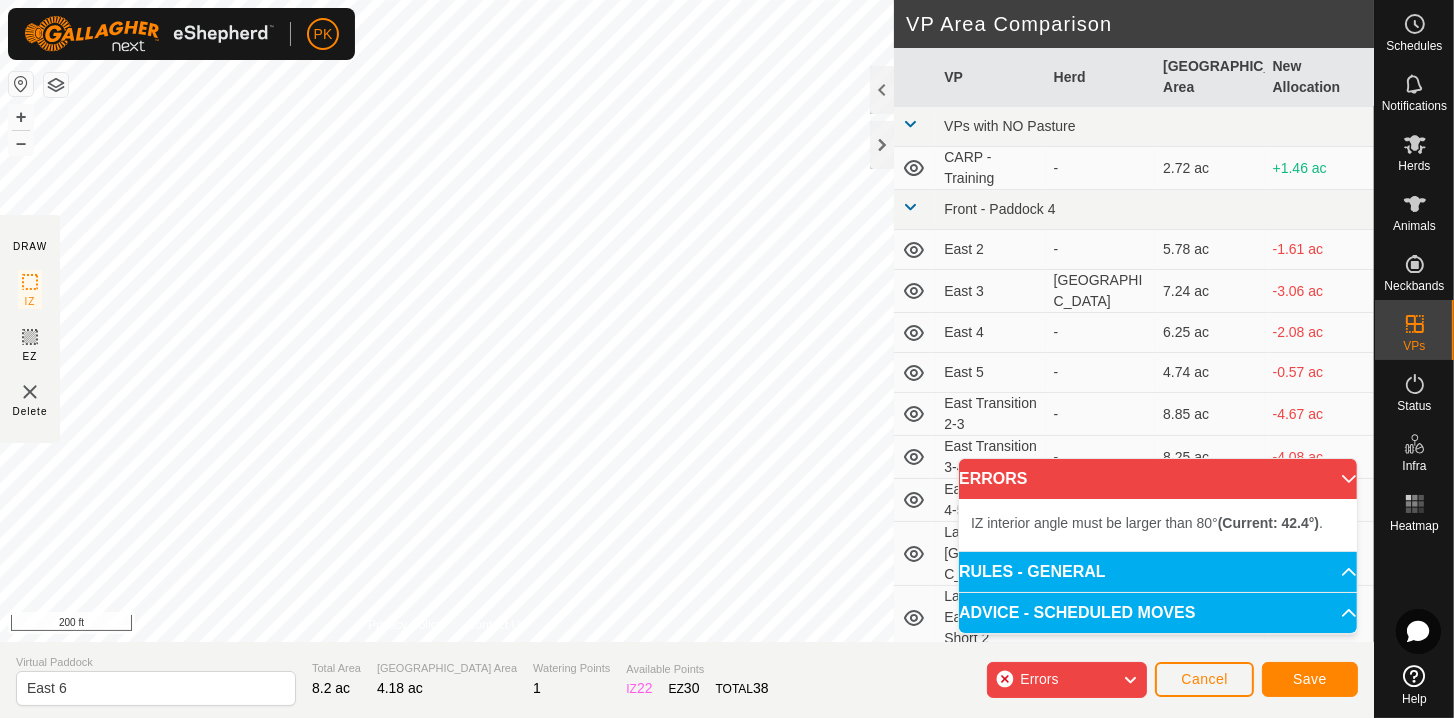 click on "IZ interior angle must be larger than 80°  (Current: 42.4°) . + – ⇧ i 200 ft" at bounding box center [447, 321] 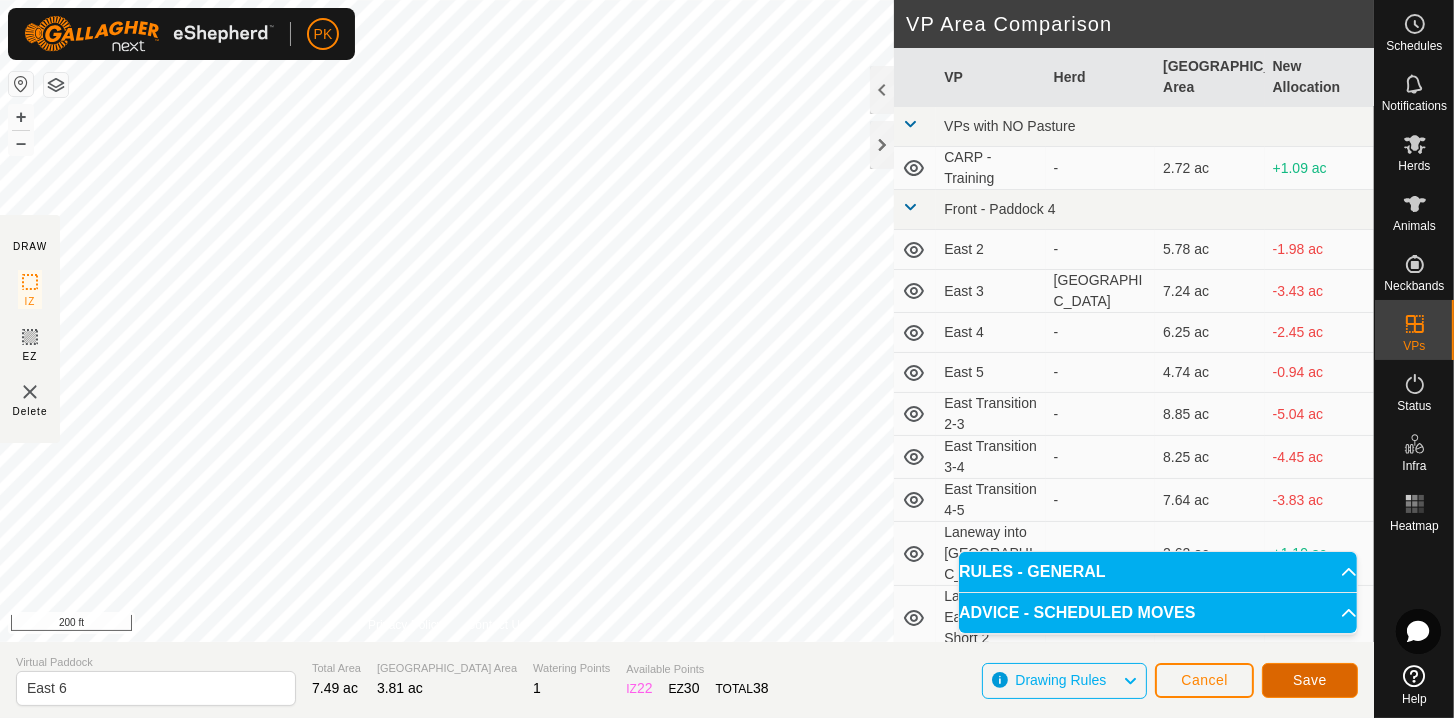 click on "Save" 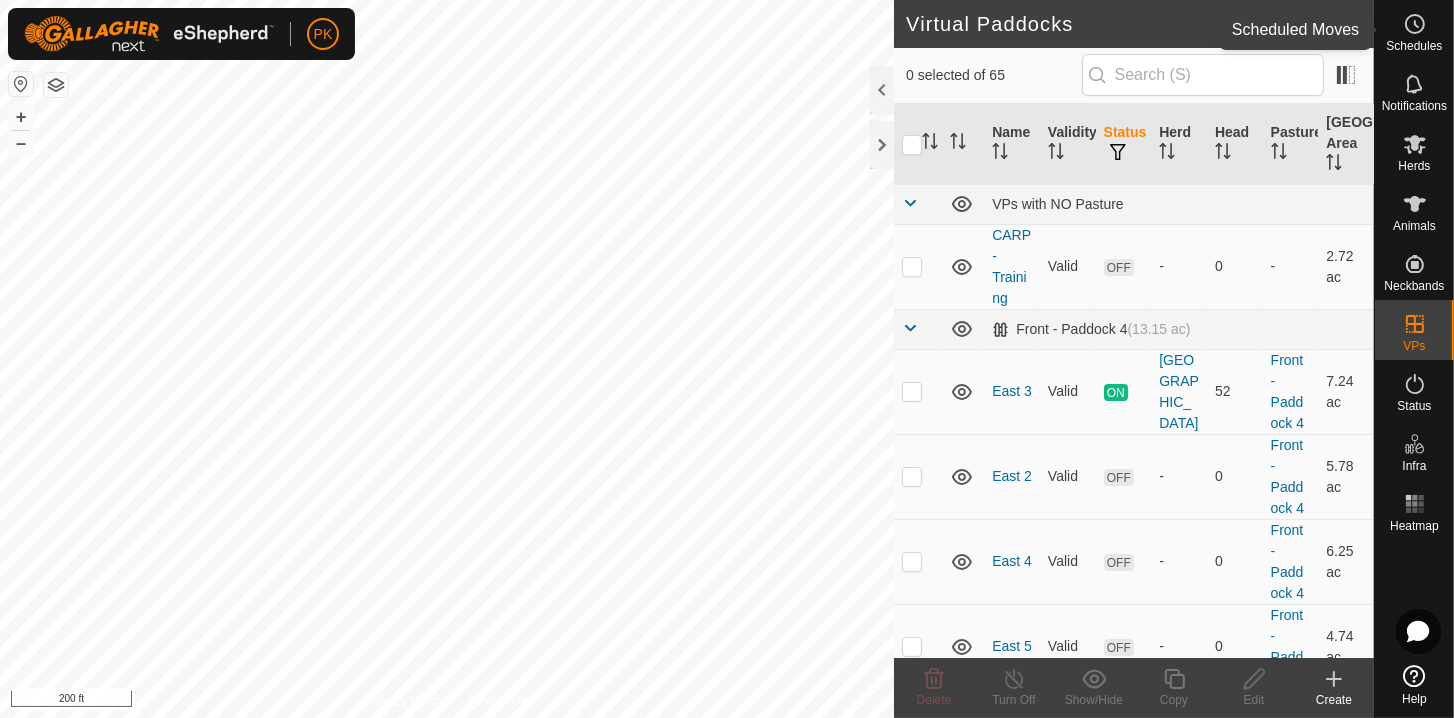 click 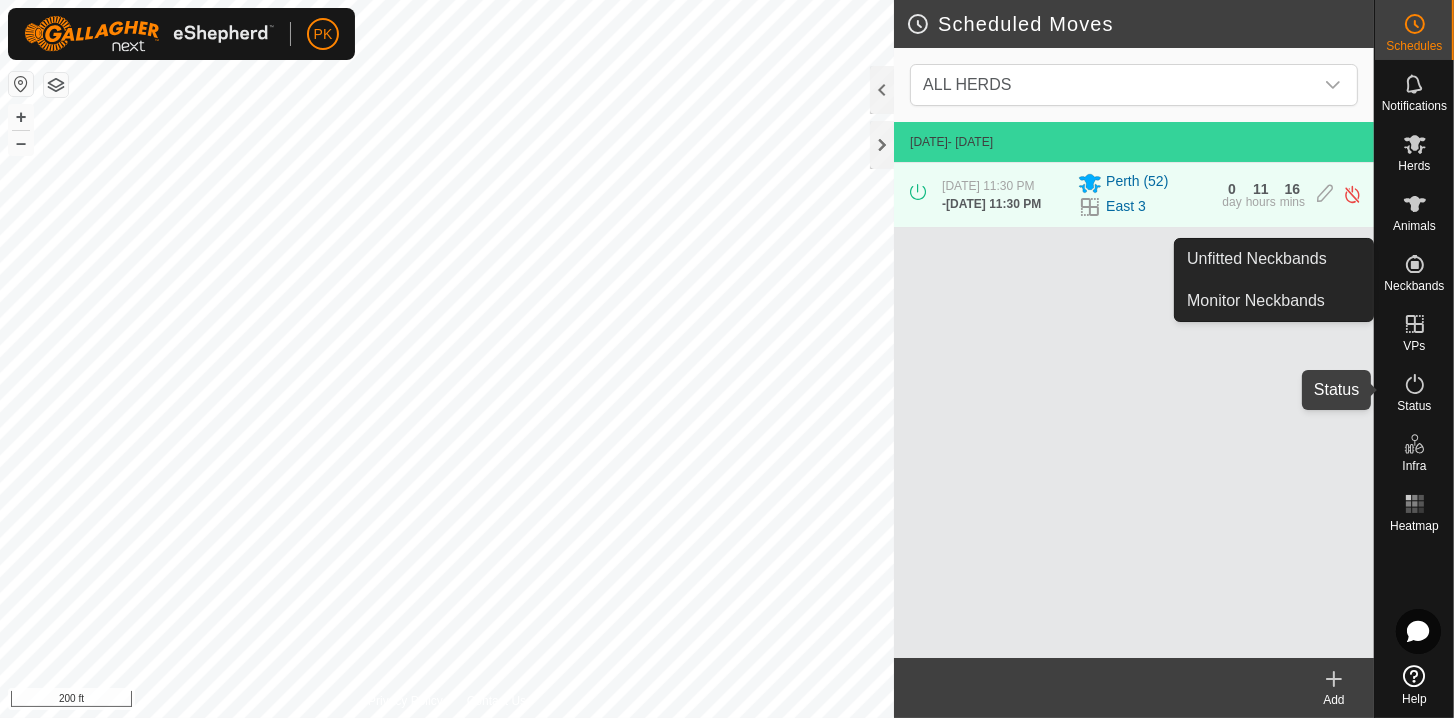 click 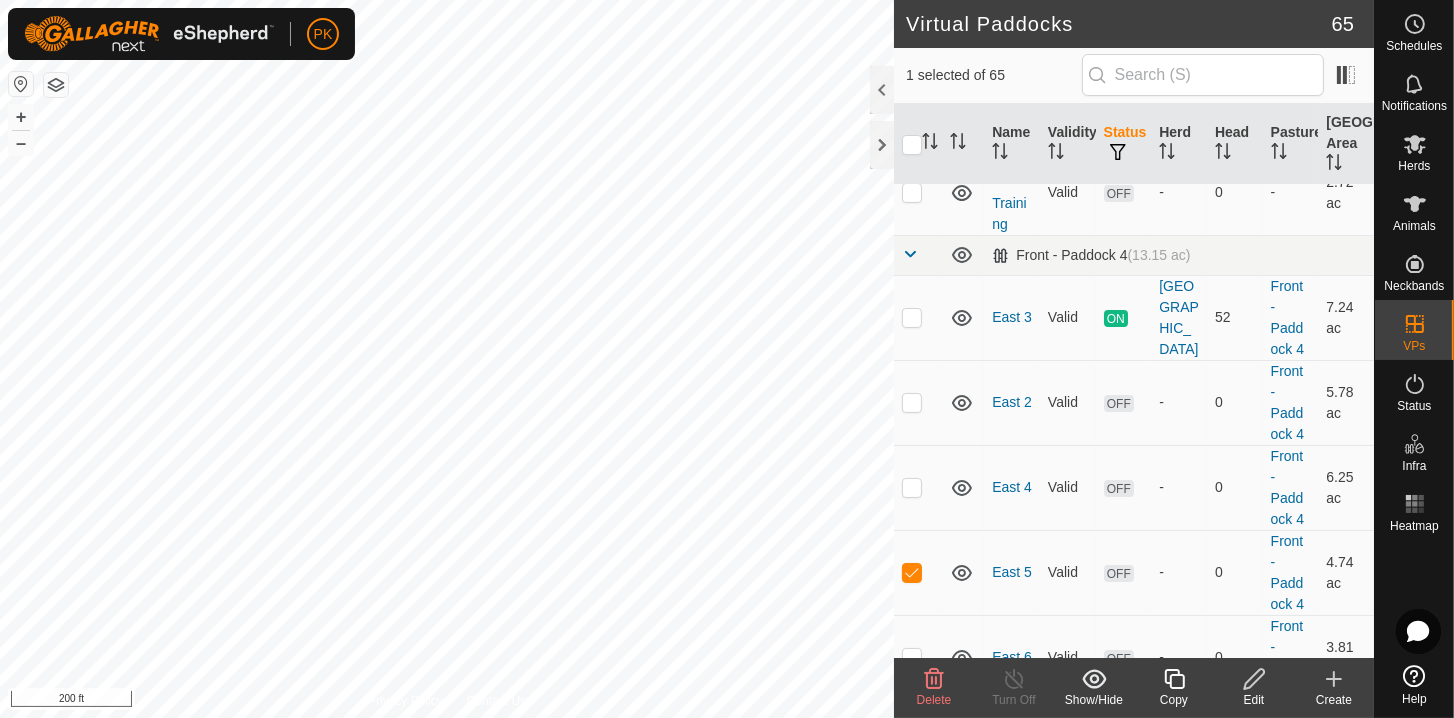 scroll, scrollTop: 75, scrollLeft: 0, axis: vertical 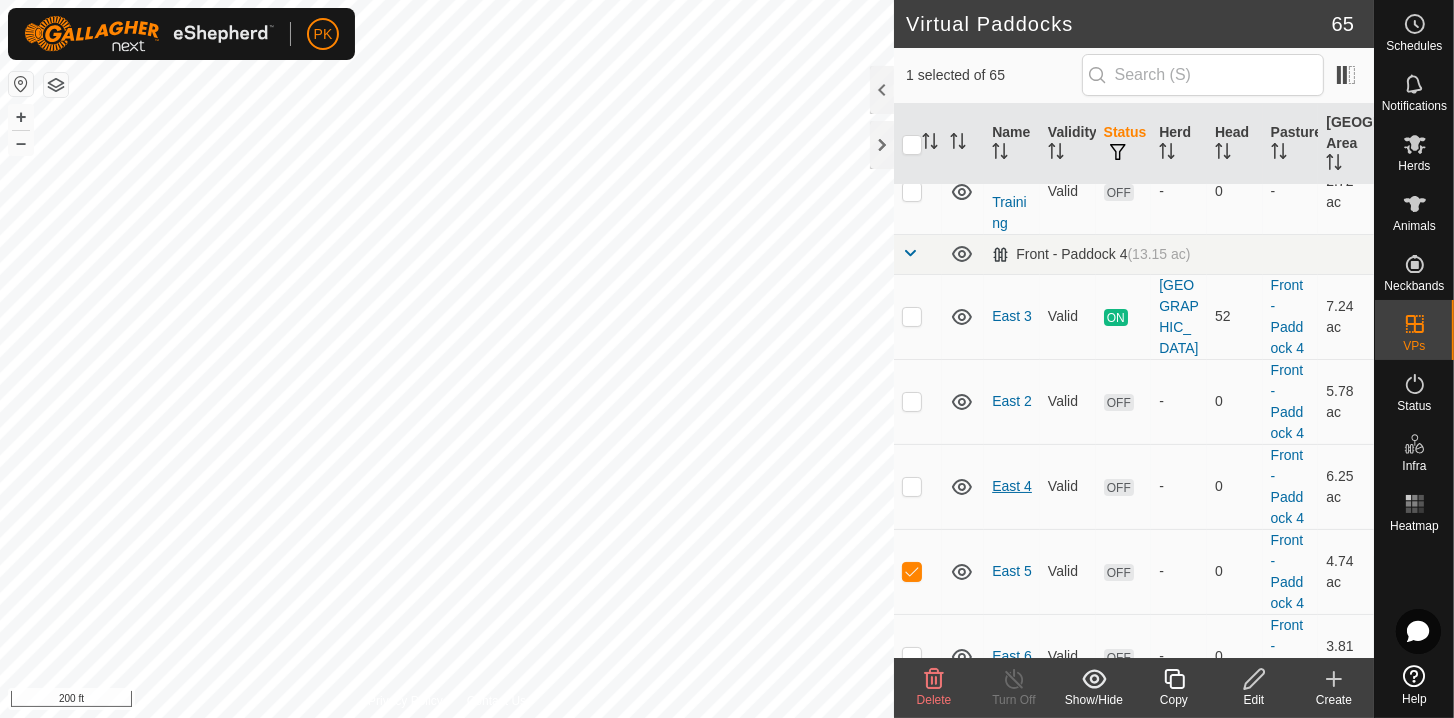 click on "East 4" at bounding box center (1012, 486) 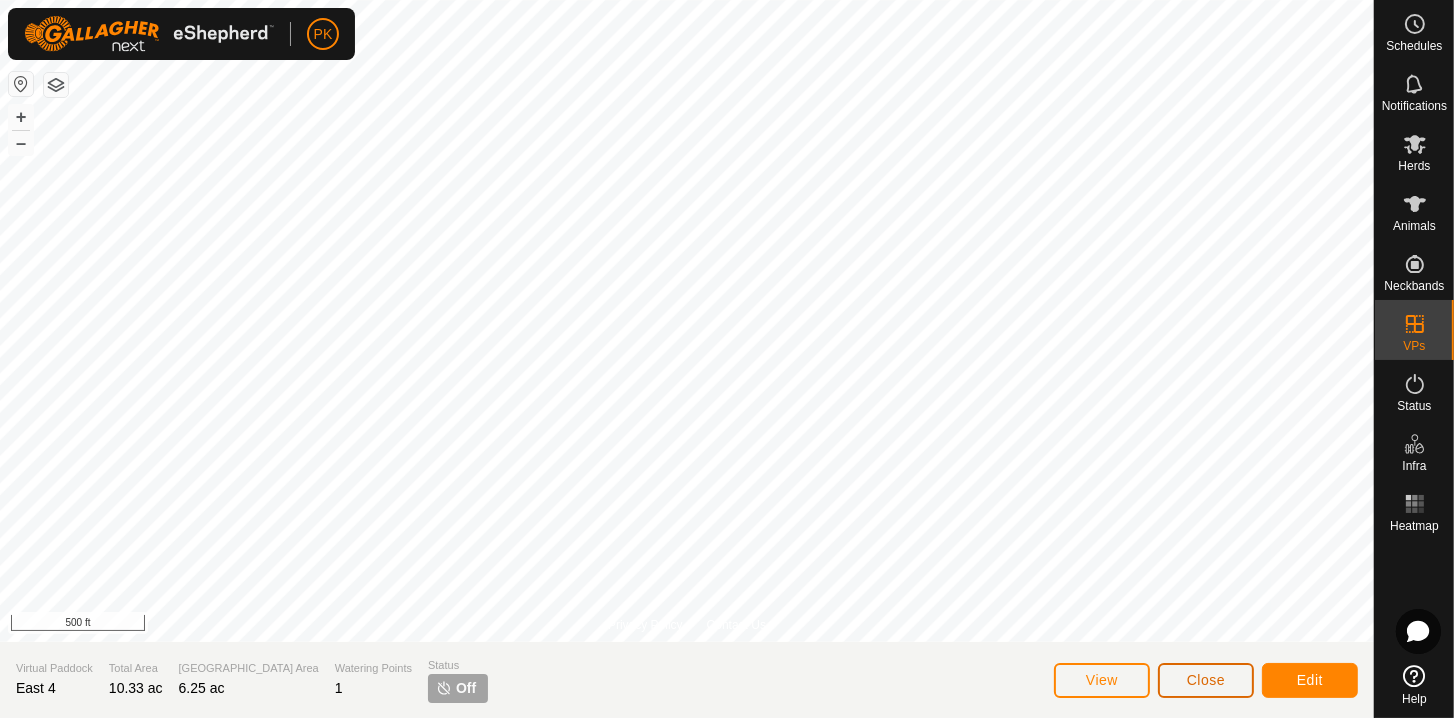 click on "Close" 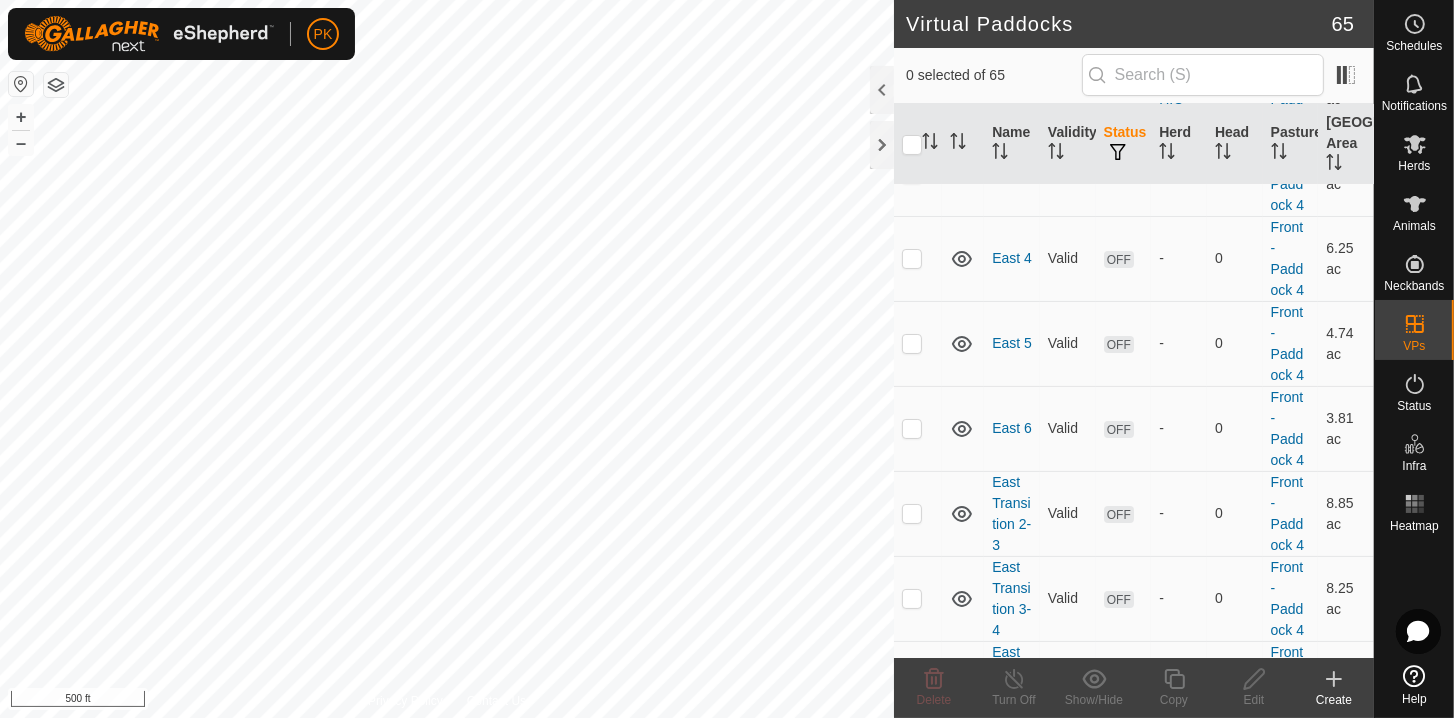 scroll, scrollTop: 365, scrollLeft: 0, axis: vertical 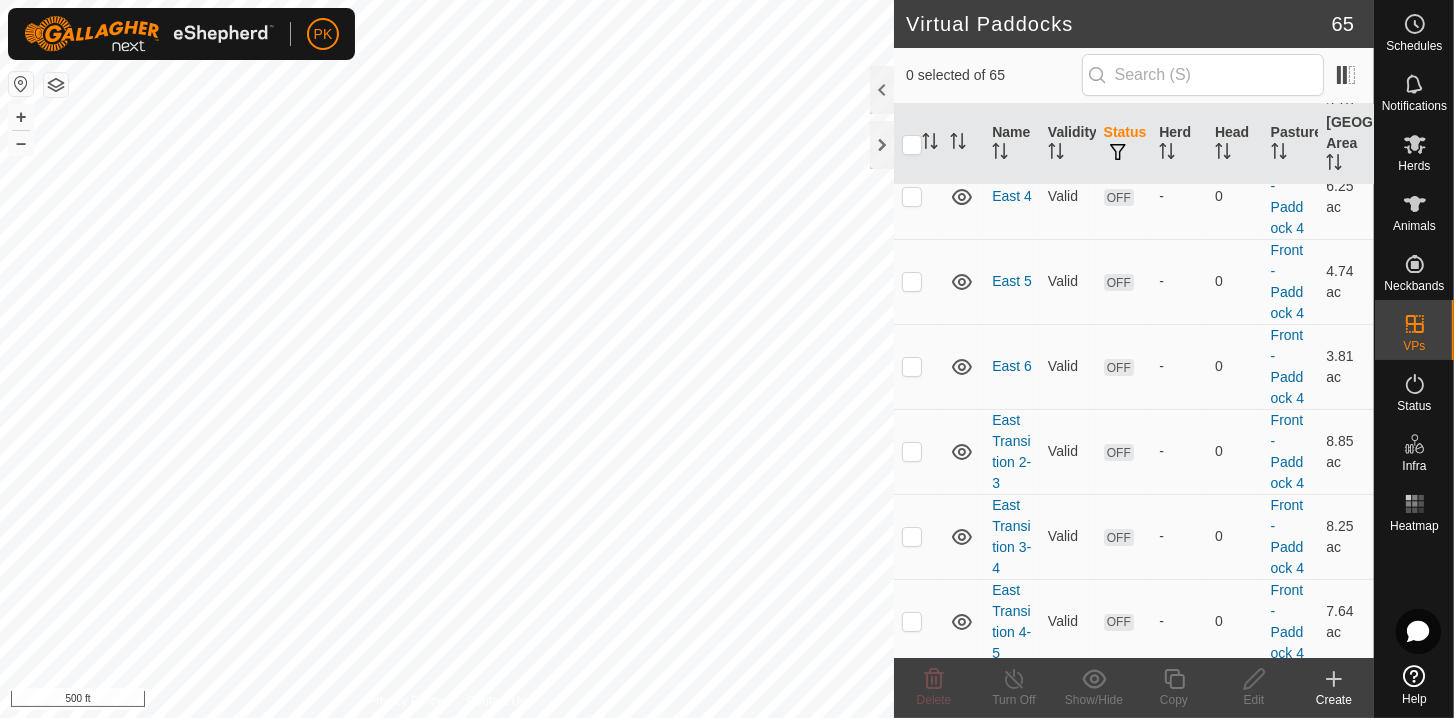 drag, startPoint x: 1152, startPoint y: 402, endPoint x: 1025, endPoint y: 494, distance: 156.82155 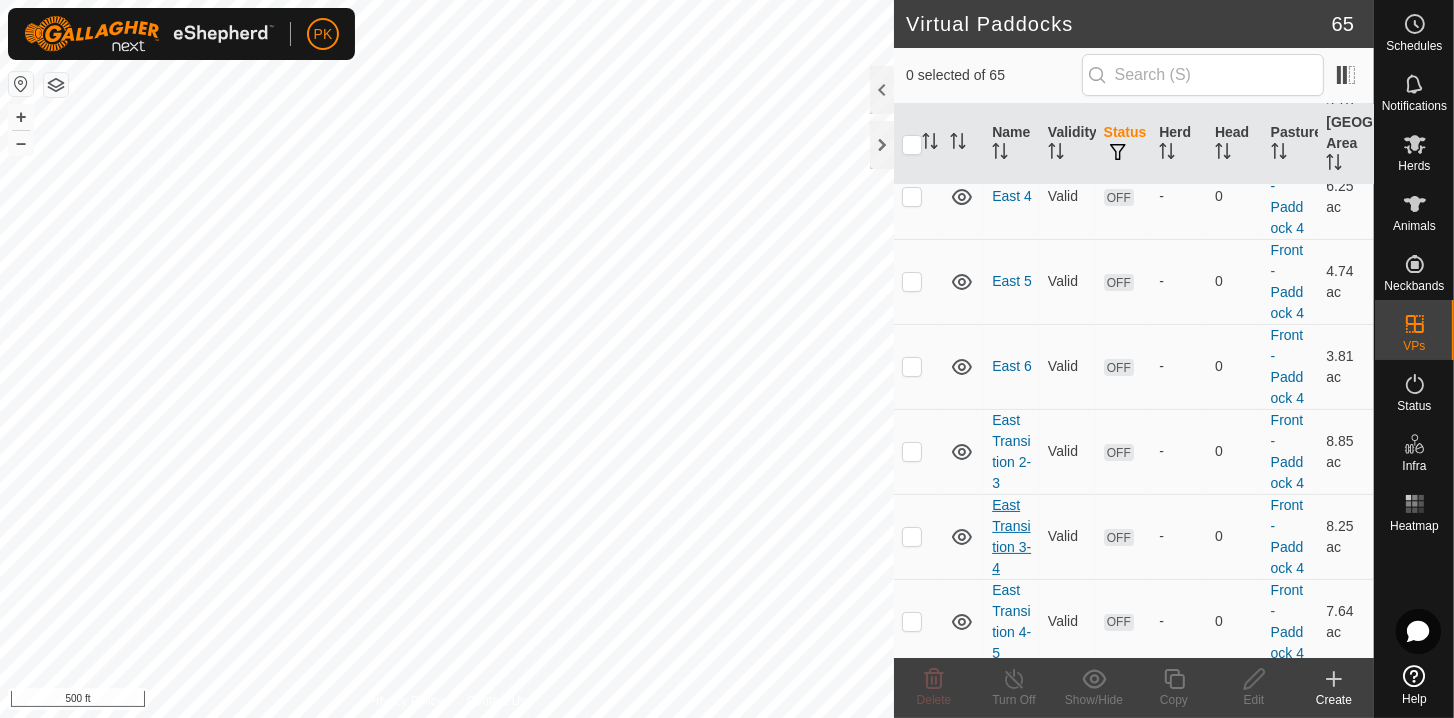 click on "East Transition 3-4" at bounding box center [1011, 536] 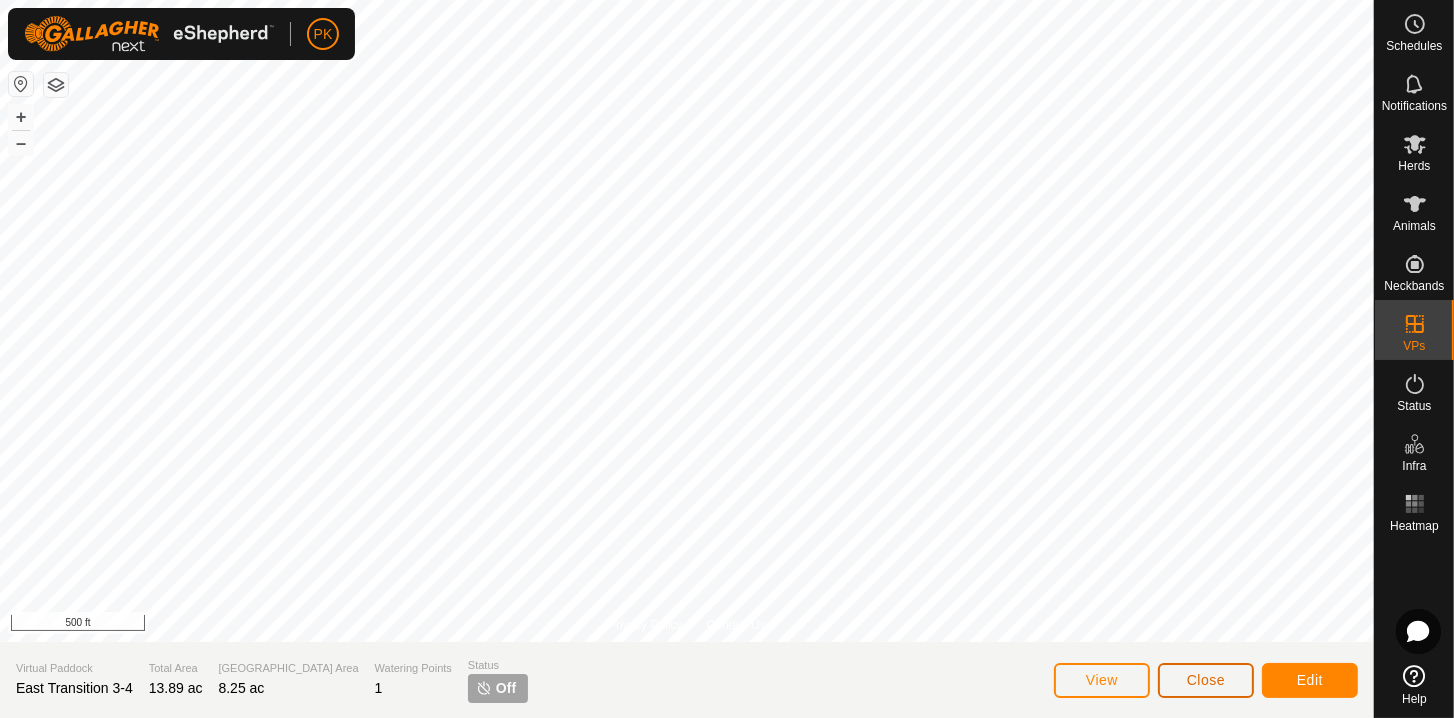 click on "Close" 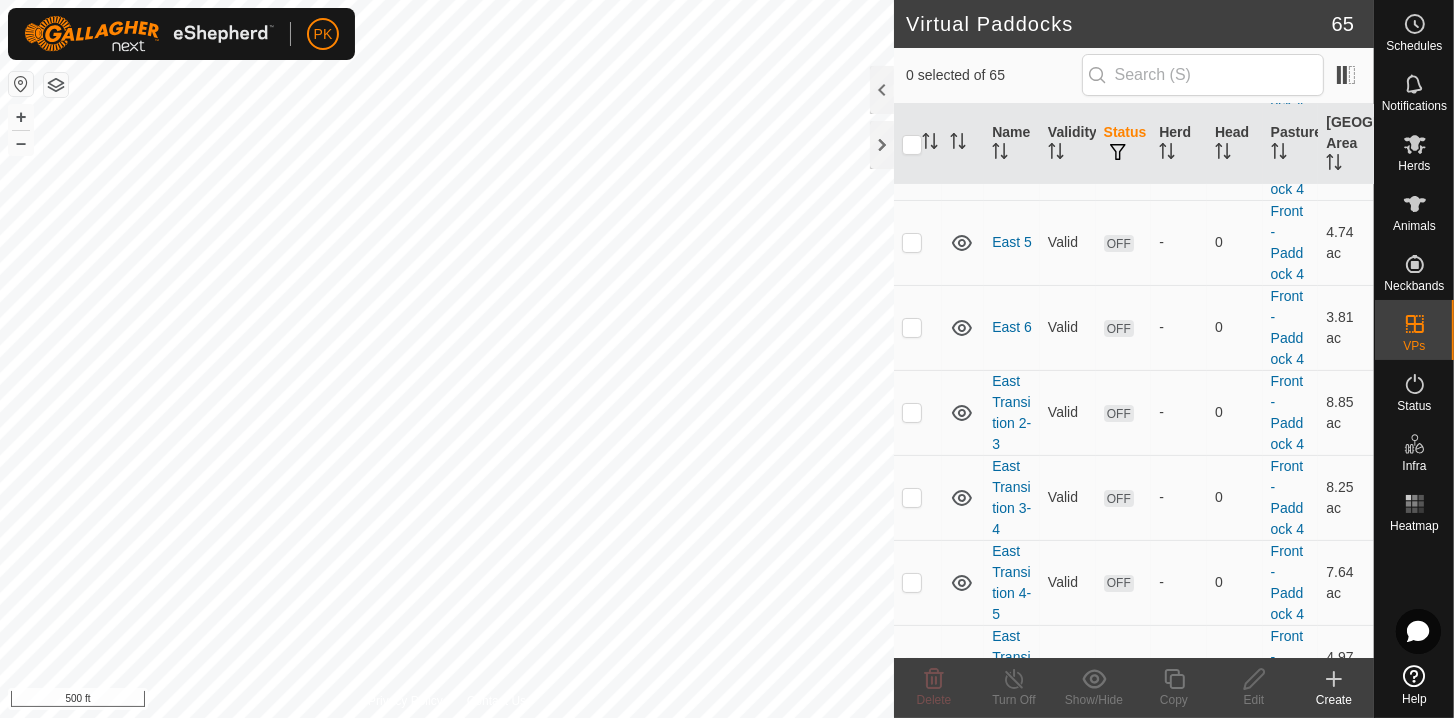 scroll, scrollTop: 404, scrollLeft: 0, axis: vertical 